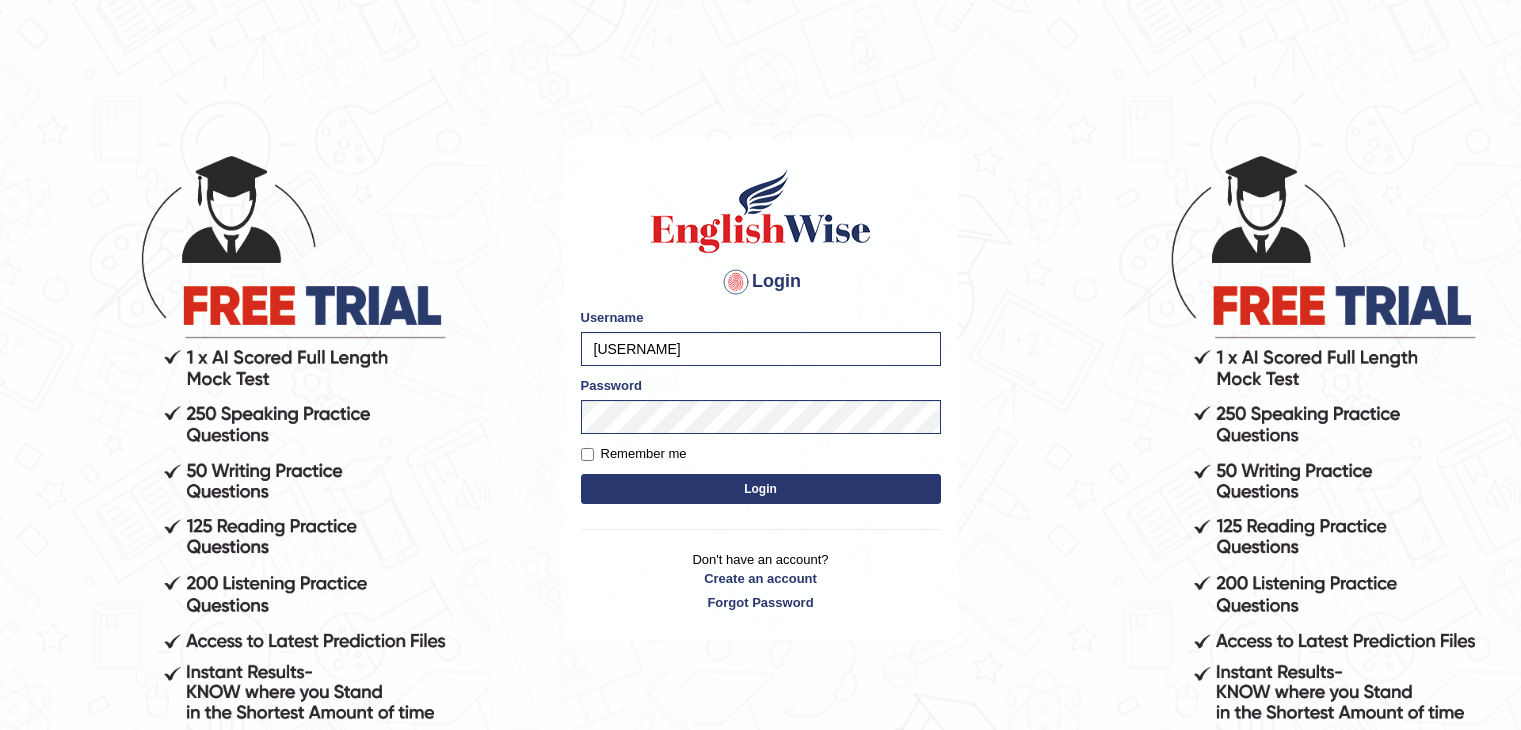 scroll, scrollTop: 0, scrollLeft: 0, axis: both 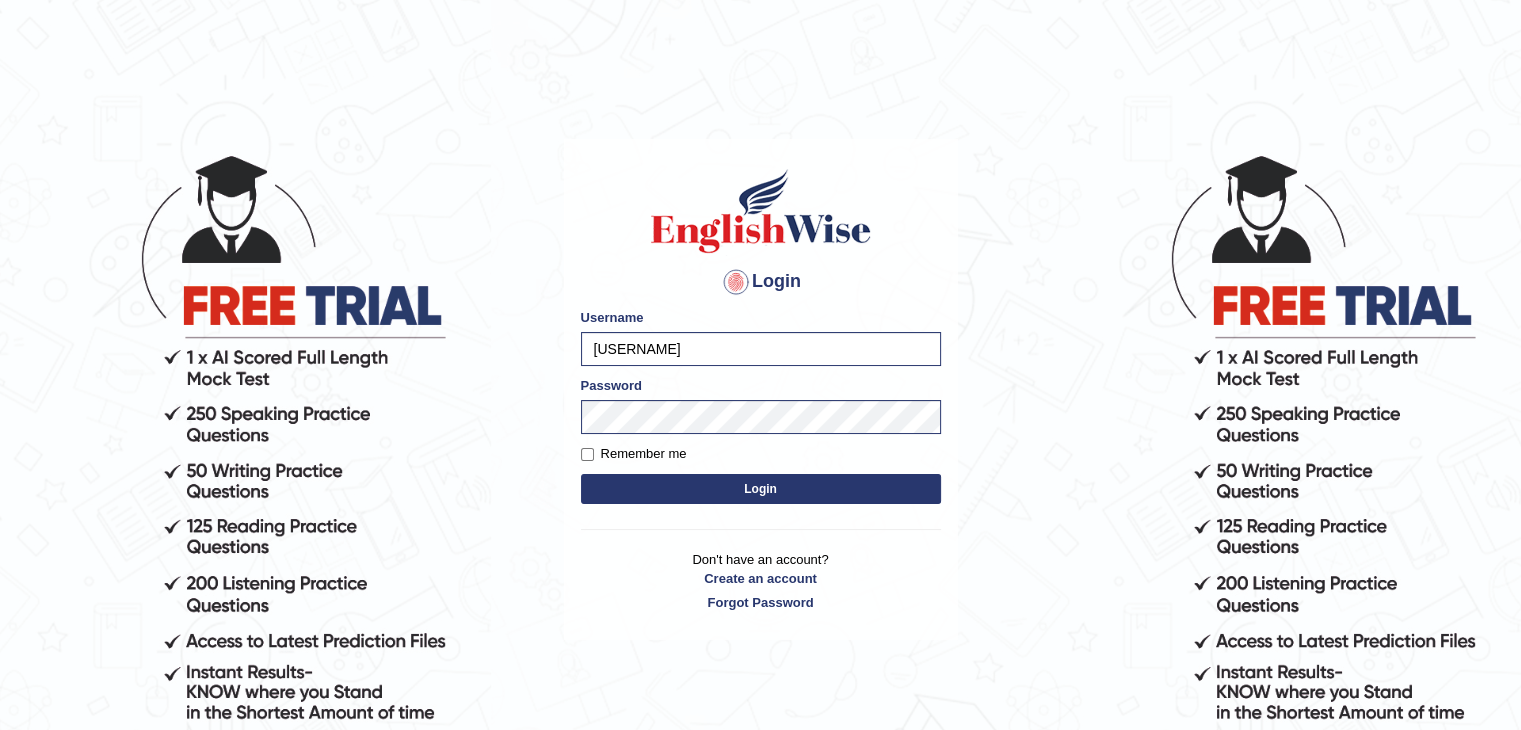 click on "Login
Please fix the following errors:
Username
soumya1
Password
Remember me
Login
Don't have an account?
Create an account
Forgot Password" at bounding box center [761, 389] 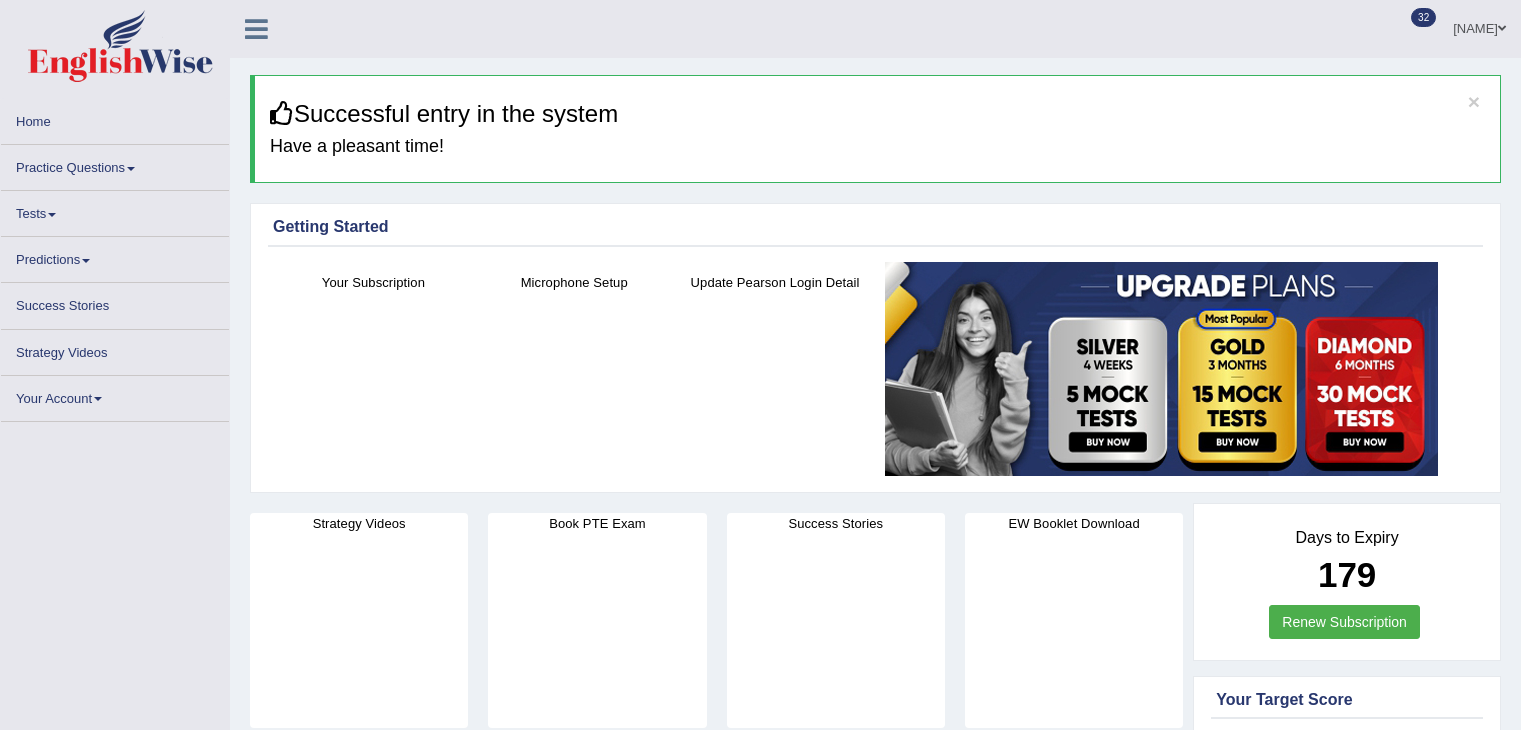 scroll, scrollTop: 0, scrollLeft: 0, axis: both 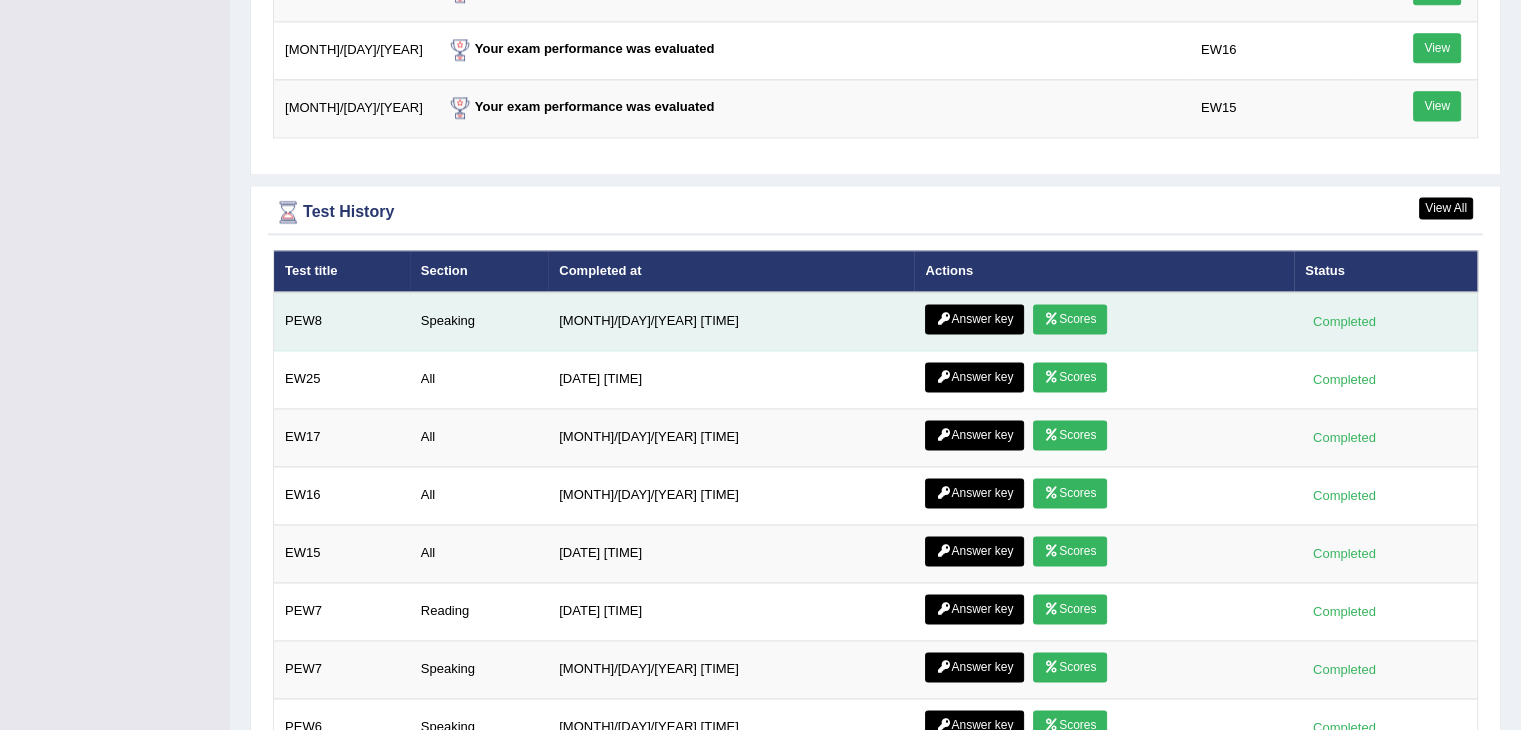 click on "Scores" at bounding box center (1070, 319) 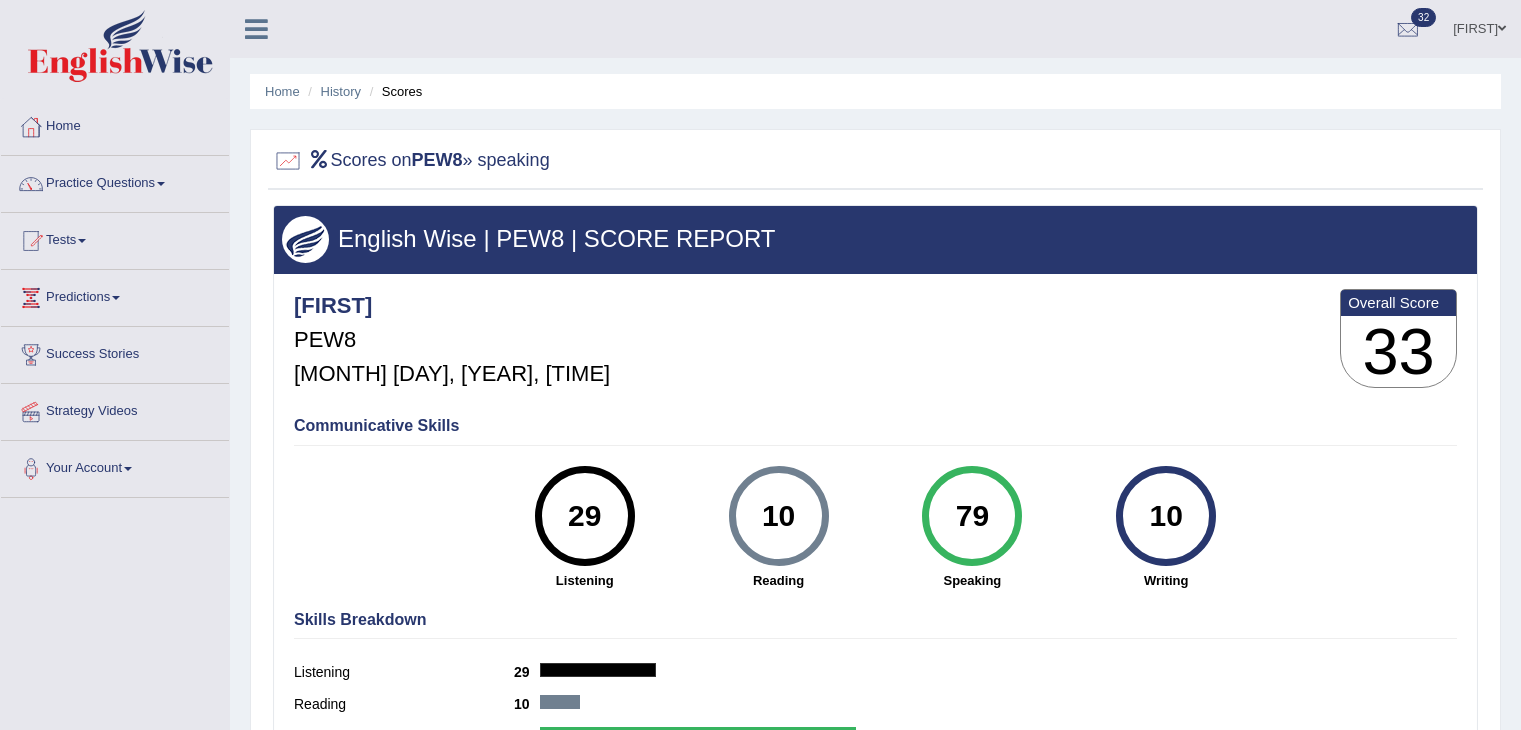 scroll, scrollTop: 0, scrollLeft: 0, axis: both 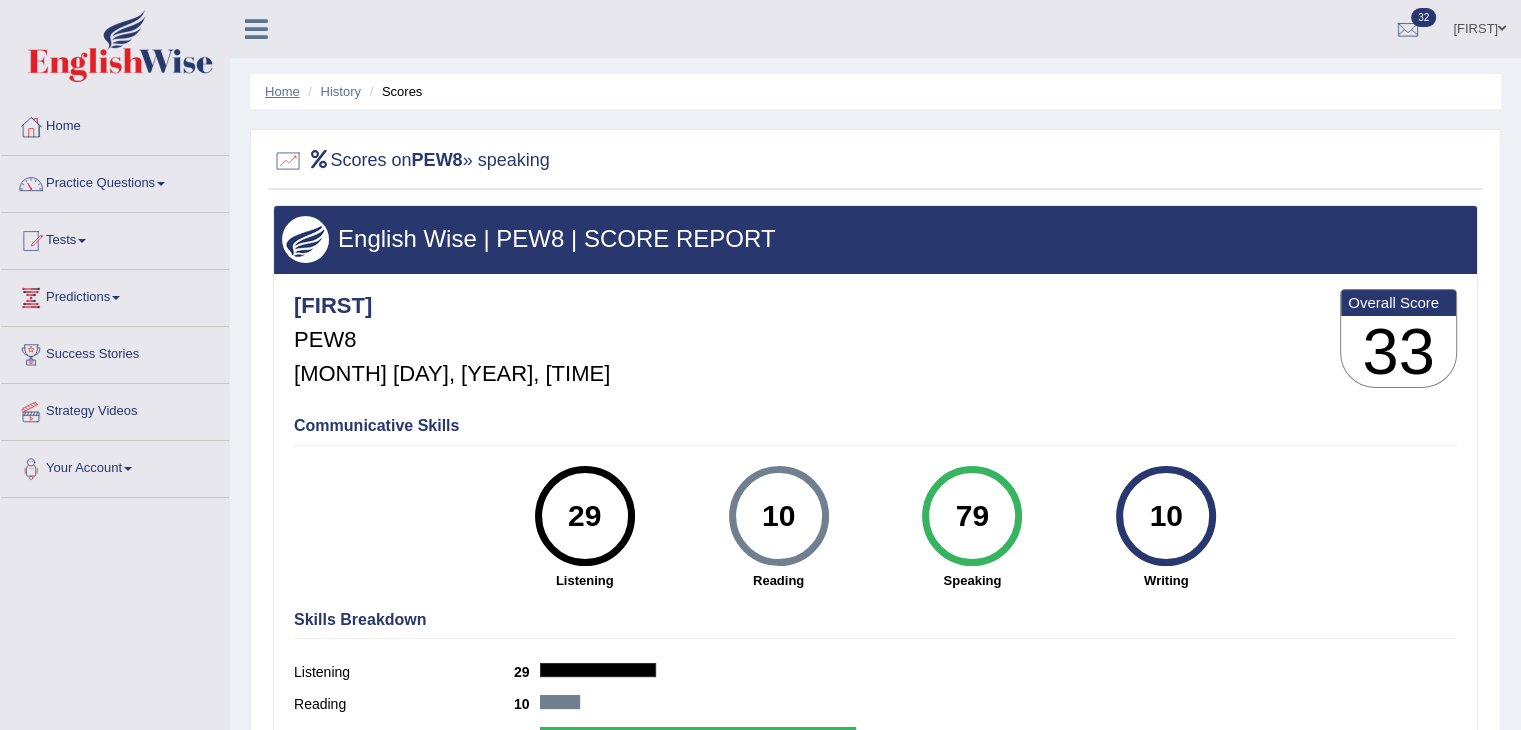 click on "Home" at bounding box center (282, 91) 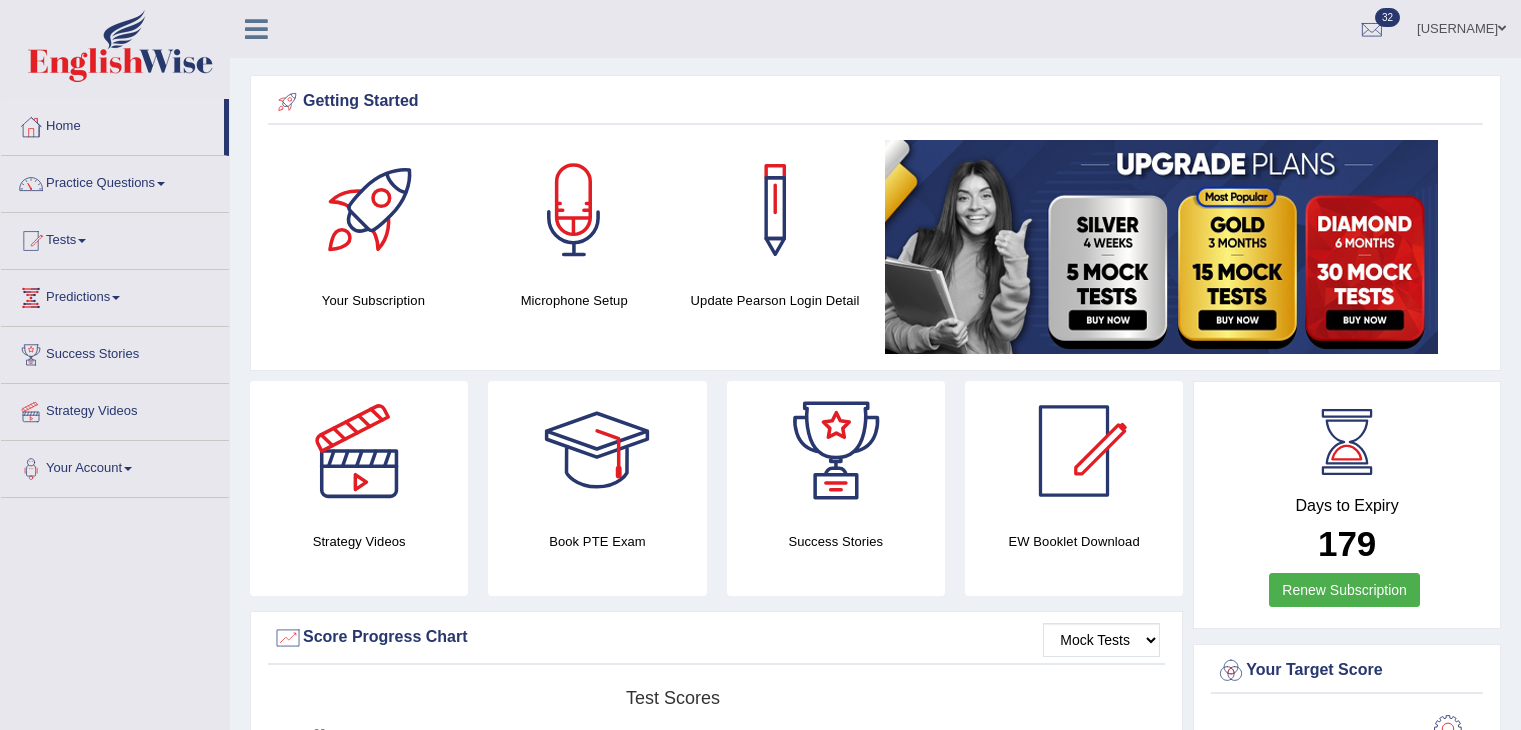 scroll, scrollTop: 2430, scrollLeft: 0, axis: vertical 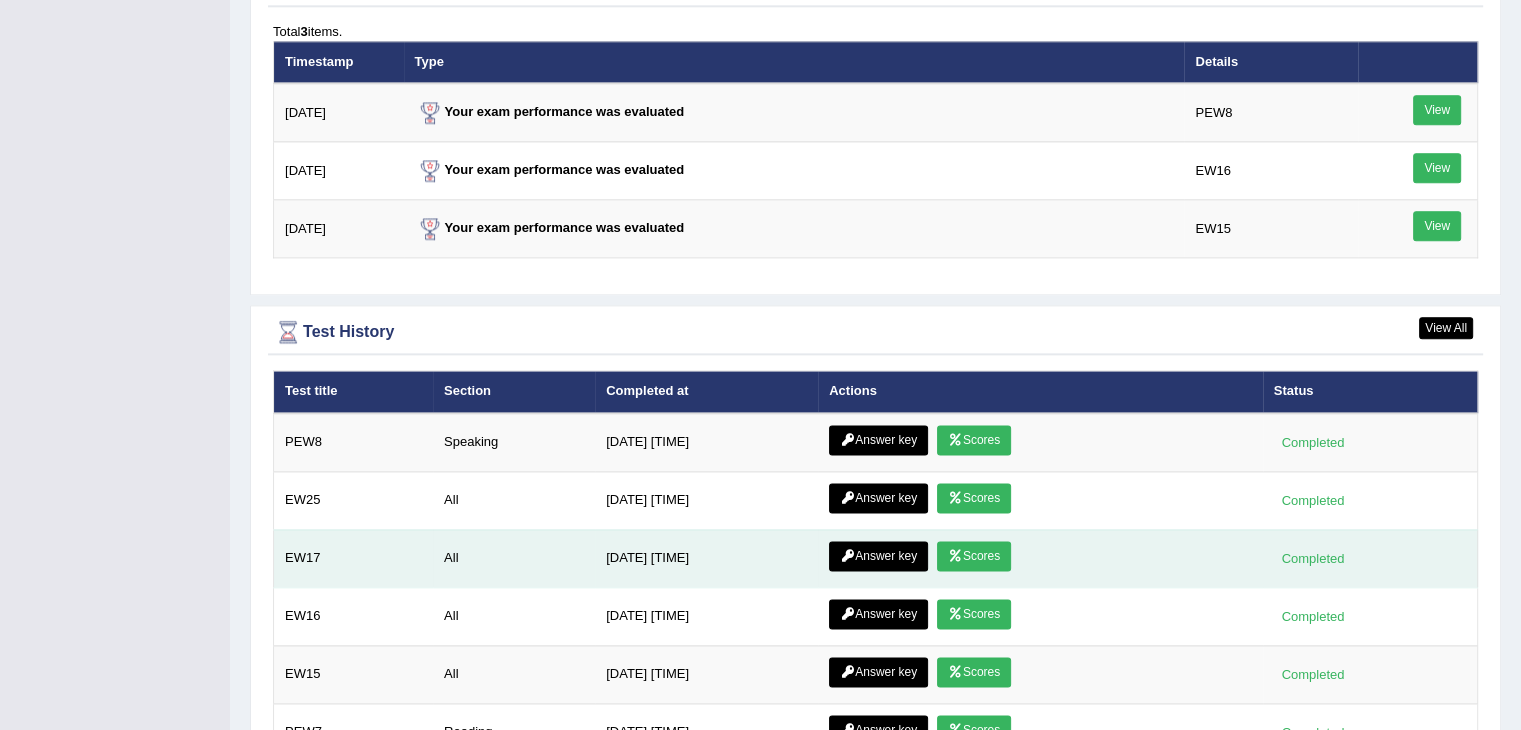 click on "Scores" at bounding box center [974, 556] 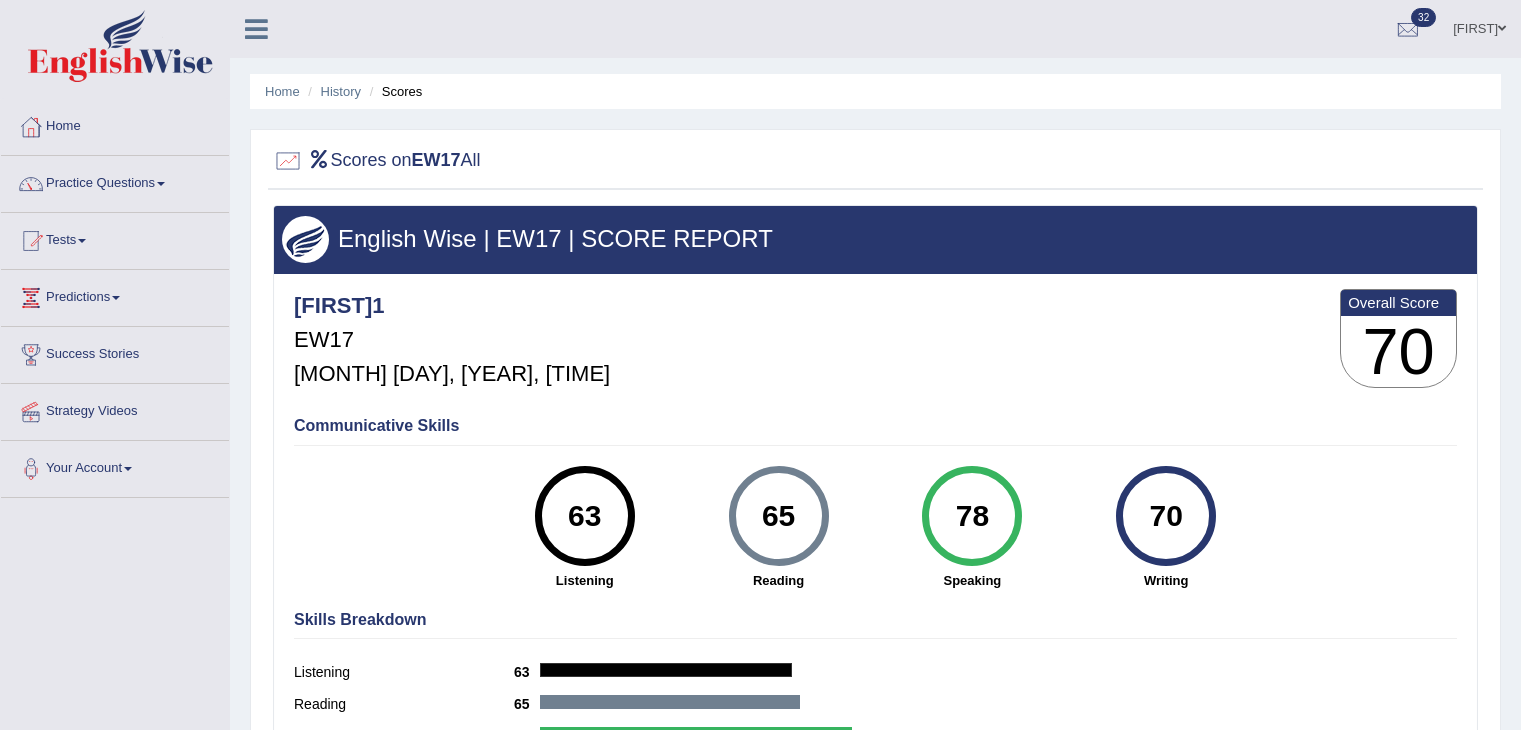 scroll, scrollTop: 0, scrollLeft: 0, axis: both 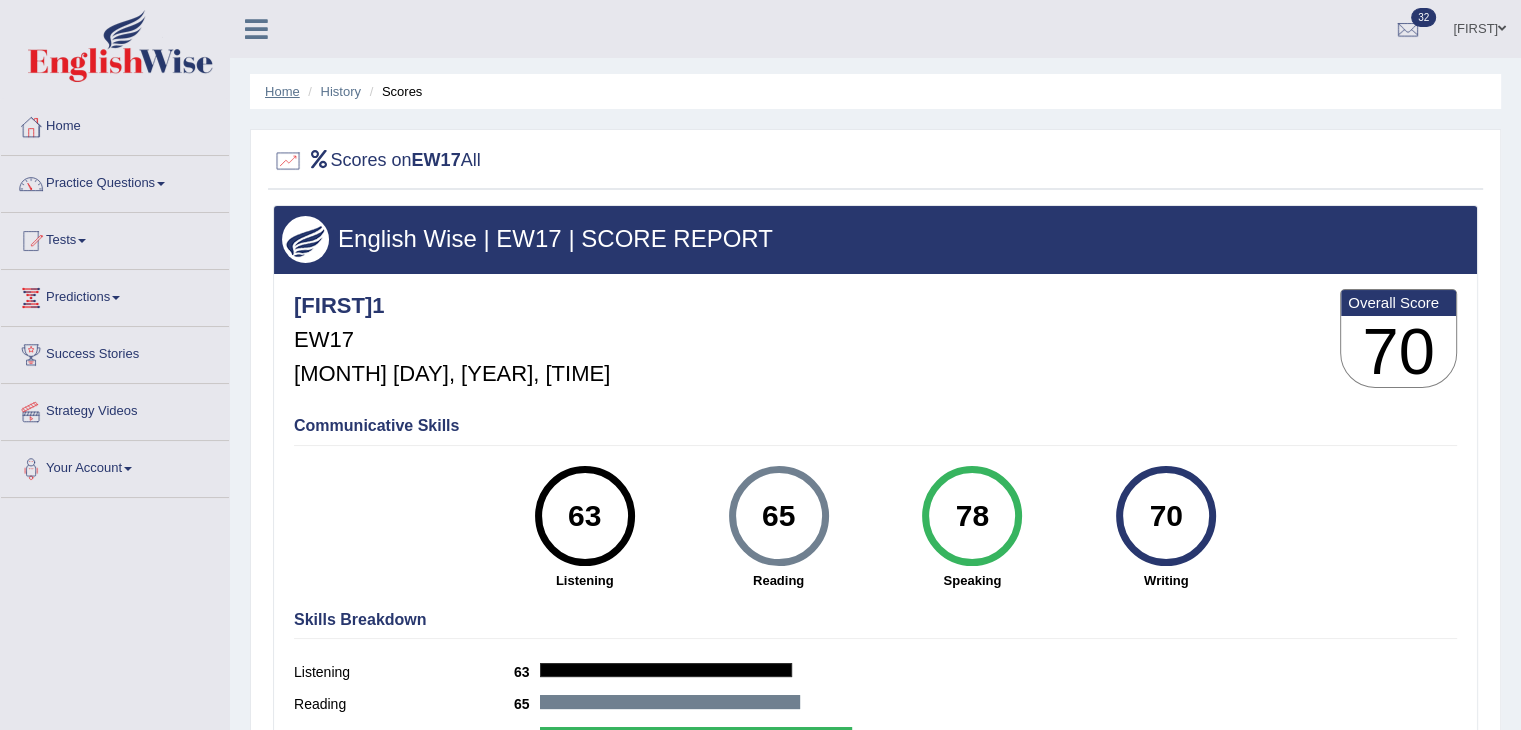 click on "Home" at bounding box center (282, 91) 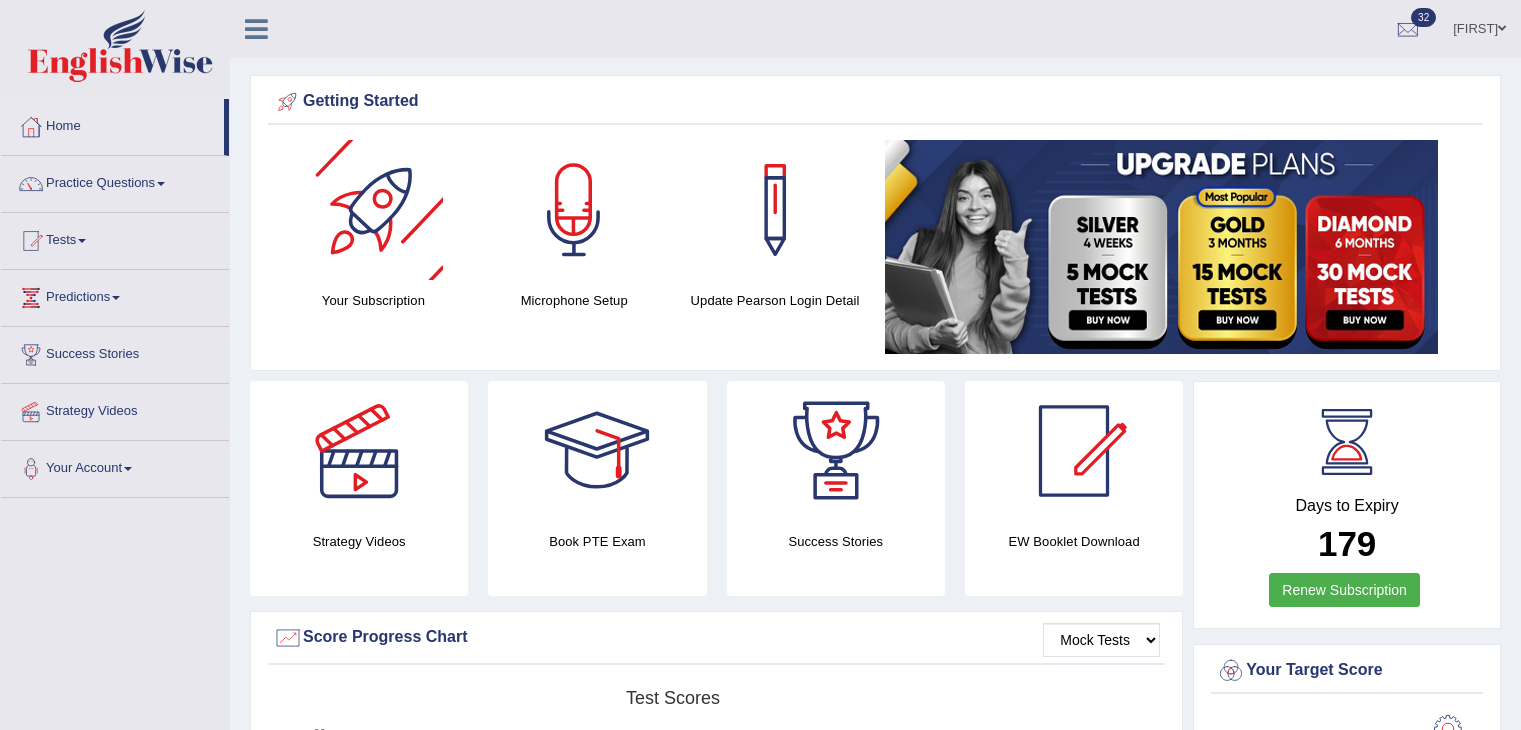 scroll, scrollTop: 0, scrollLeft: 0, axis: both 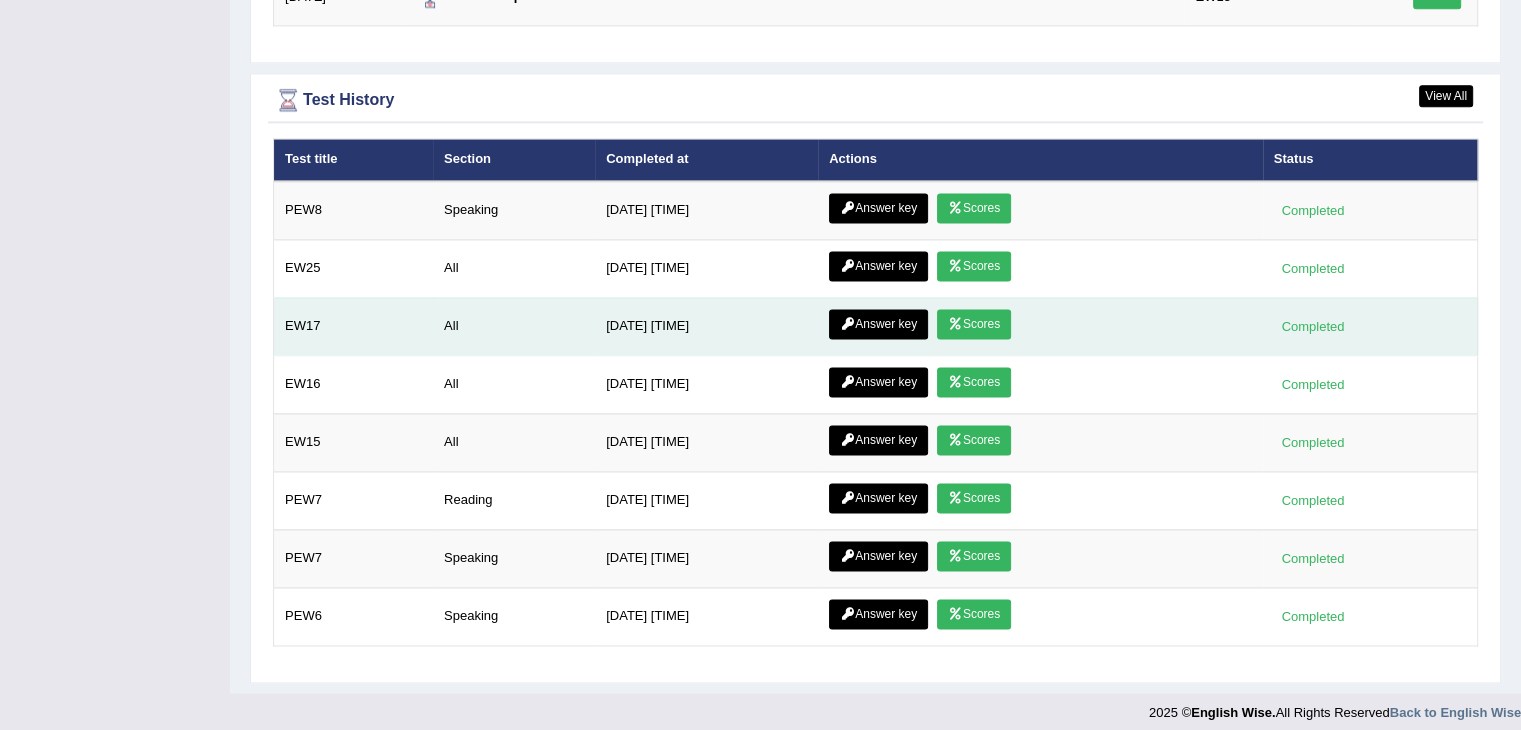 click on "Answer key" at bounding box center (878, 324) 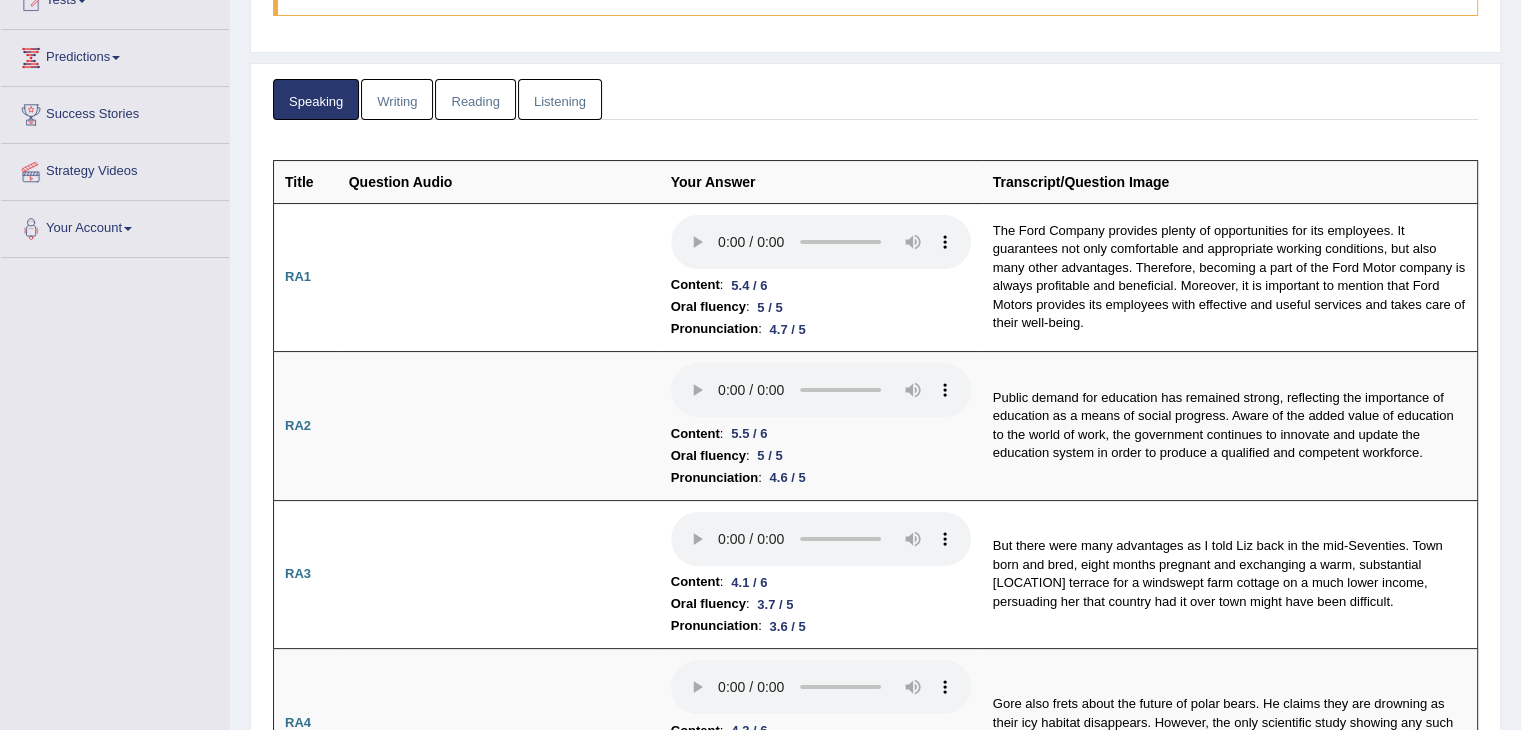 scroll, scrollTop: 298, scrollLeft: 0, axis: vertical 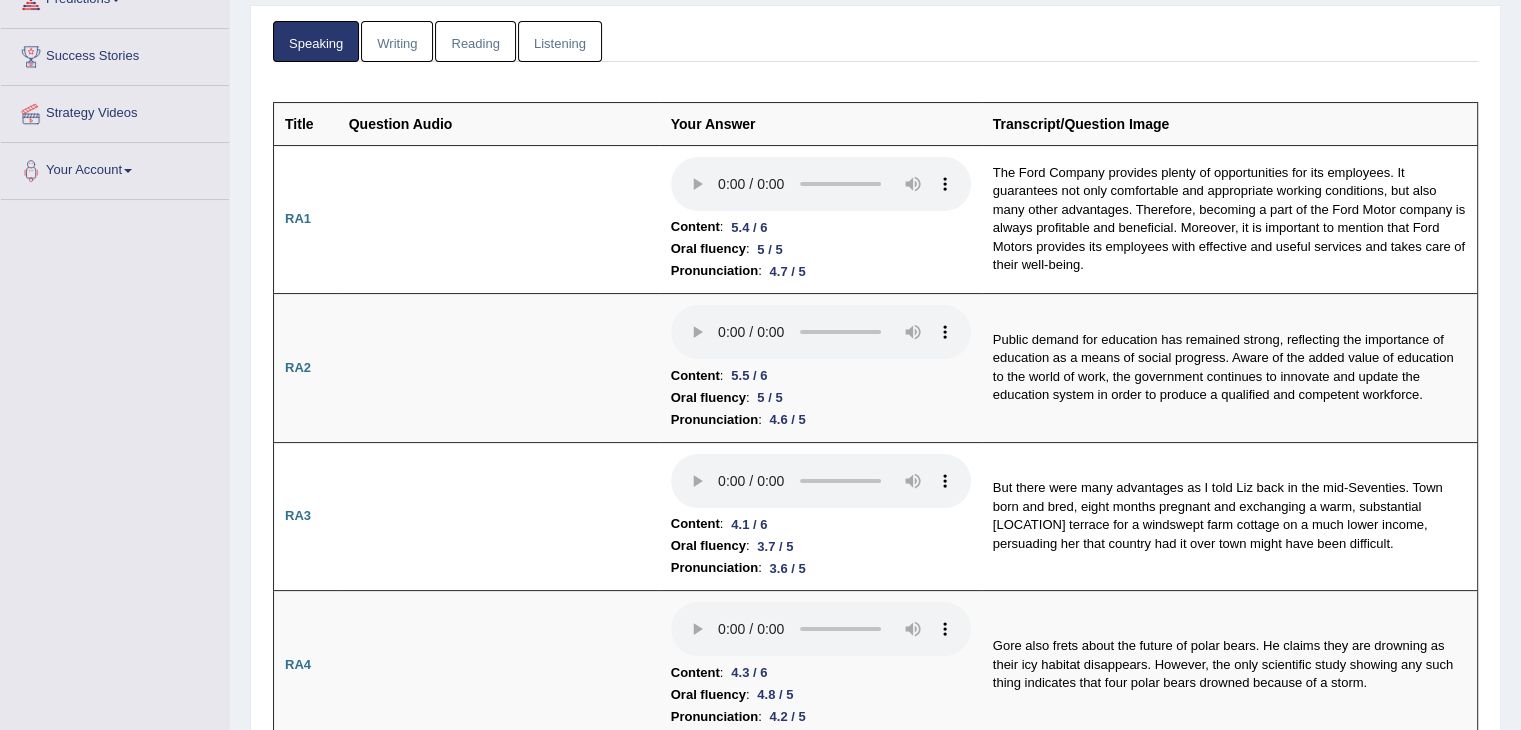 click on "Writing" at bounding box center (397, 41) 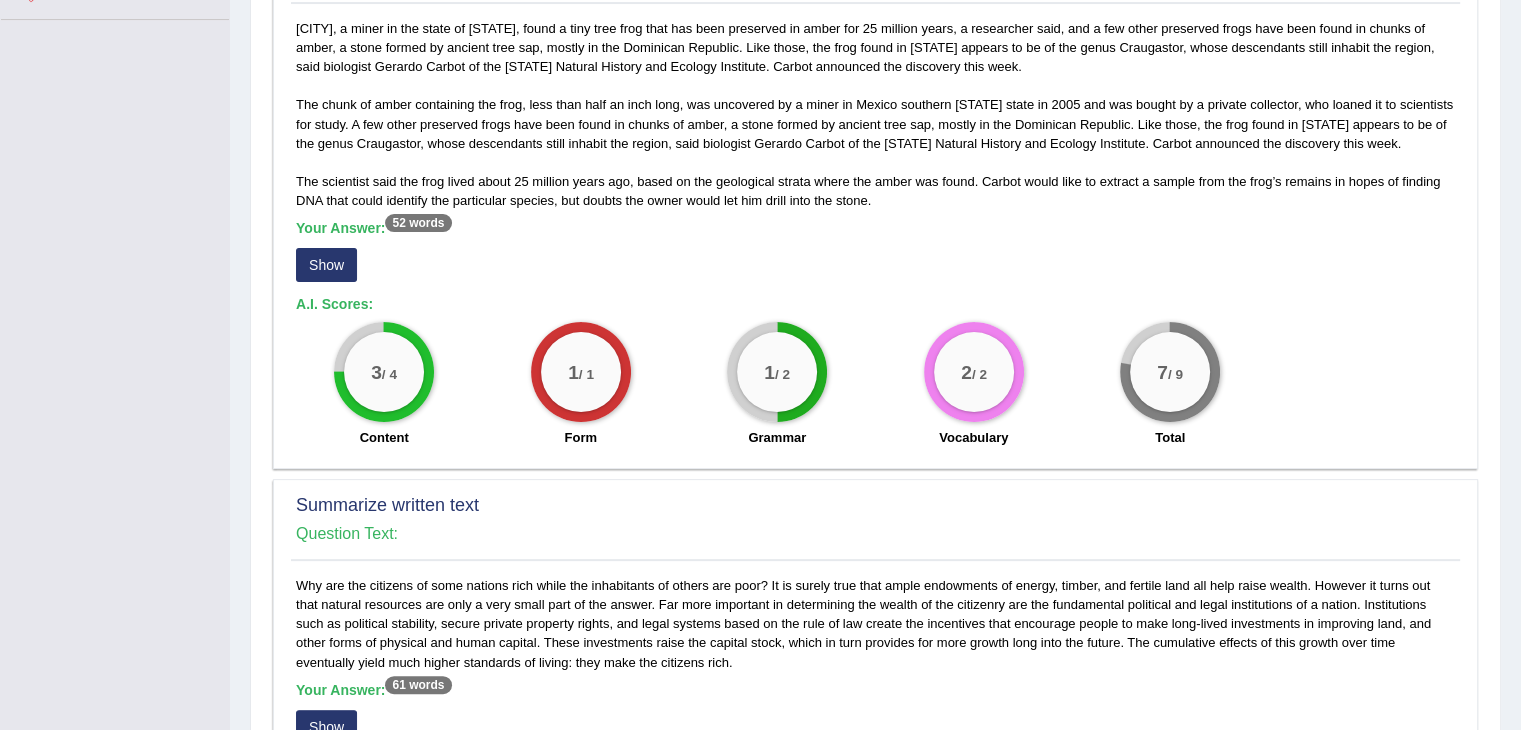 scroll, scrollTop: 476, scrollLeft: 0, axis: vertical 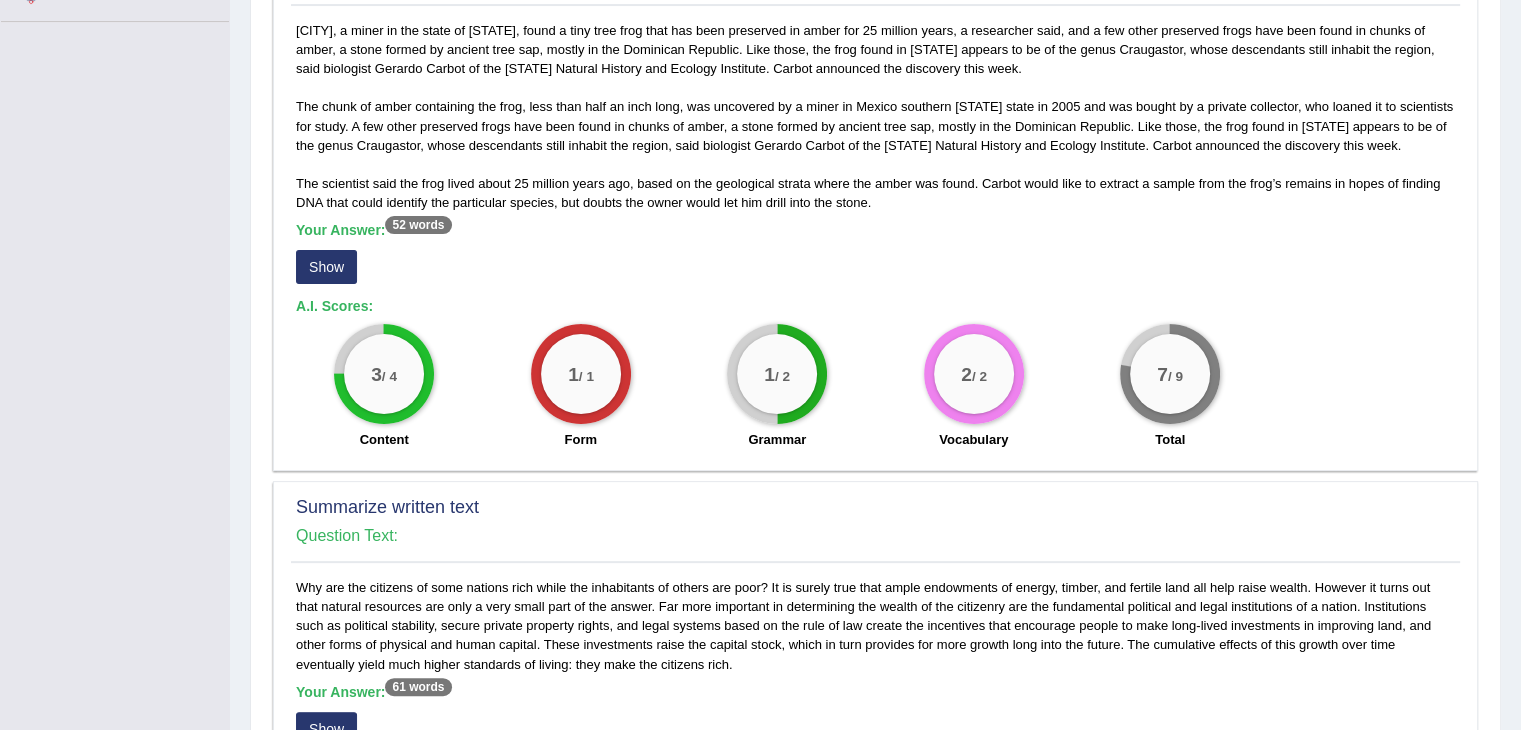 click on "Show" at bounding box center (326, 267) 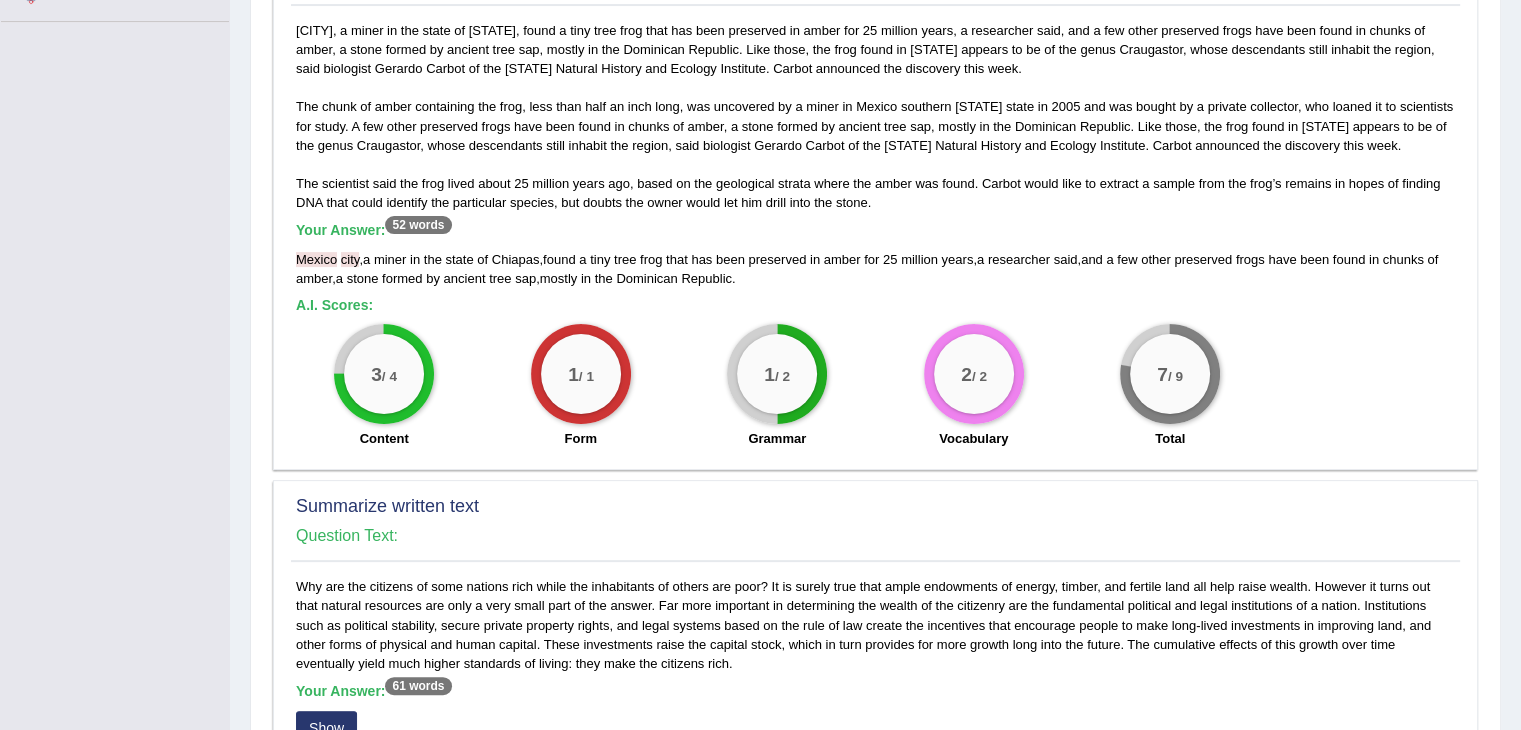 click on "[CITY], a miner in the state of Chiapas, found a tiny tree frog that has been preserved in amber for 25 million years, a researcher said. If authenticated, the preserved frog would be the first of its kind found in Mexico, according to David Grimaldi, a biologist and curator at the American Museum of Natural History, who was not involved in the find. The chunk of amber containing the frog, less than half an inch long, was uncovered by a miner in Mexico southern Chiapas state in 2005 and was bought by a private collector, who loaned it to scientists for study. A few other preserved frogs have been found in chunks of amber, a stone formed by ancient tree sap, mostly in the Dominican Republic. Like those, the frog found in Chiapas appears to be of the genus Craugastor, whose descendants still inhabit the region, said biologist Gerardo Carbot of the Chiapas Natural History and Ecology Institute. Carbot announced the discovery this week. Your Answer:  52 words Mexico   city ,  a   miner   in   the" at bounding box center [875, 240] 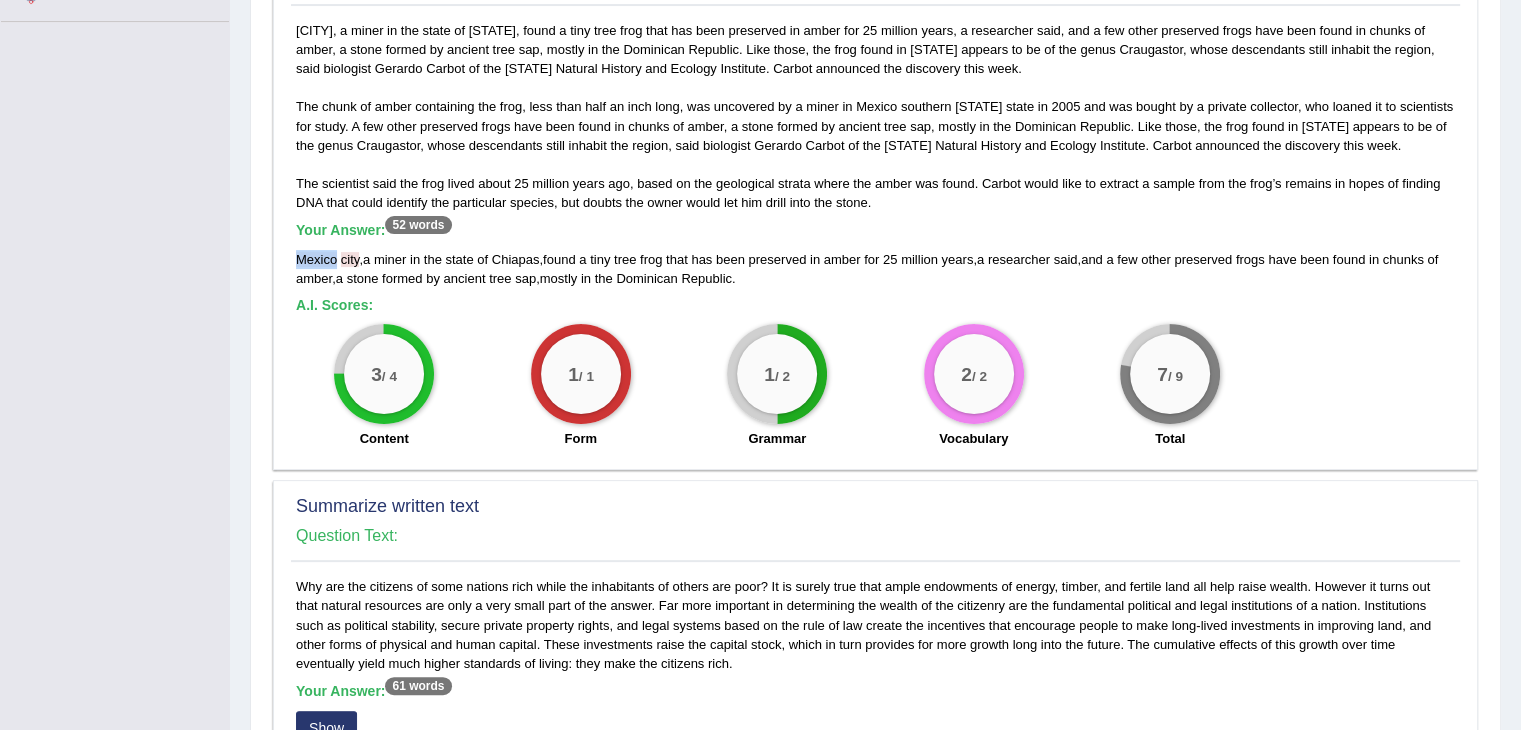 click on "Mexico" at bounding box center (316, 259) 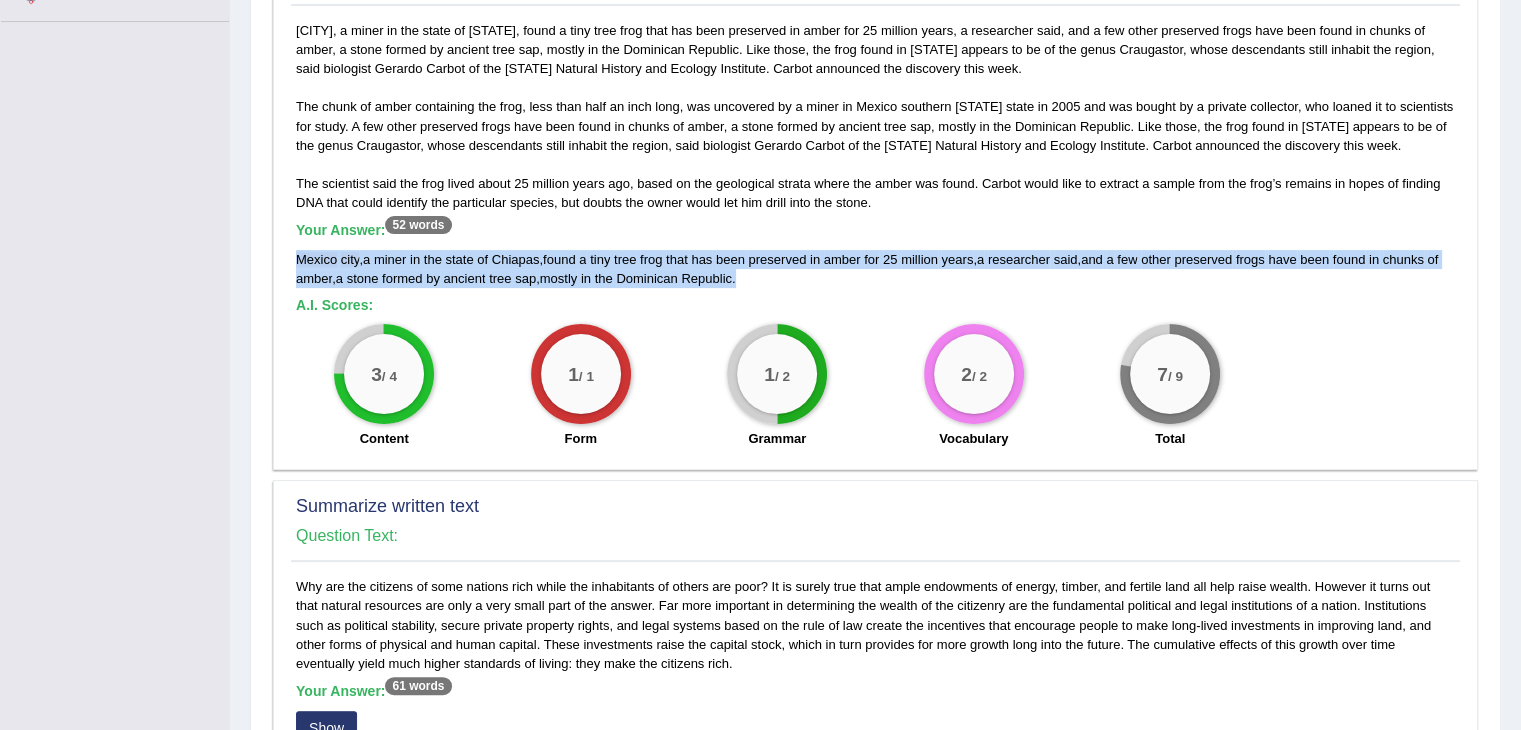 click on "Mexico" at bounding box center (316, 259) 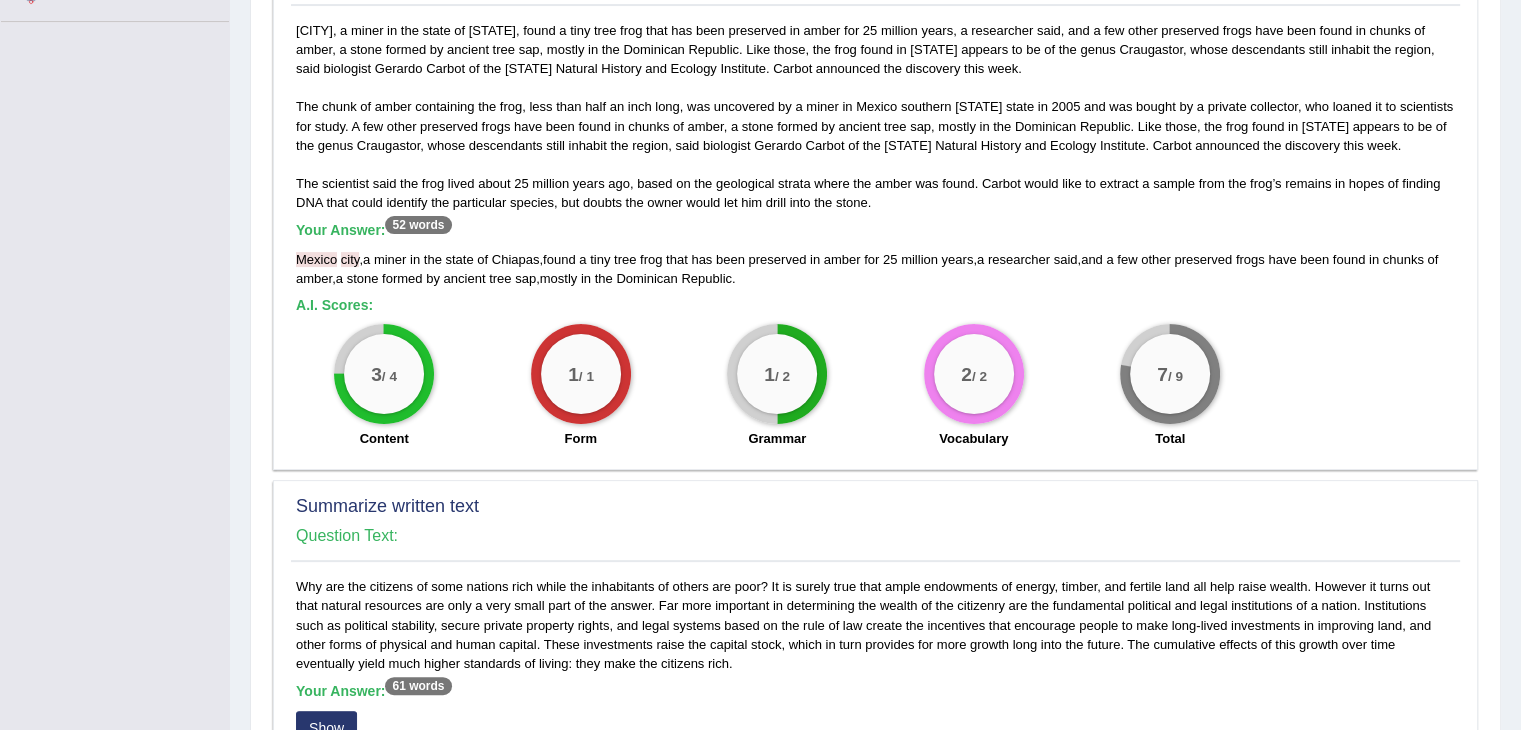 click on "3  / 4 														 Content" at bounding box center [384, 388] 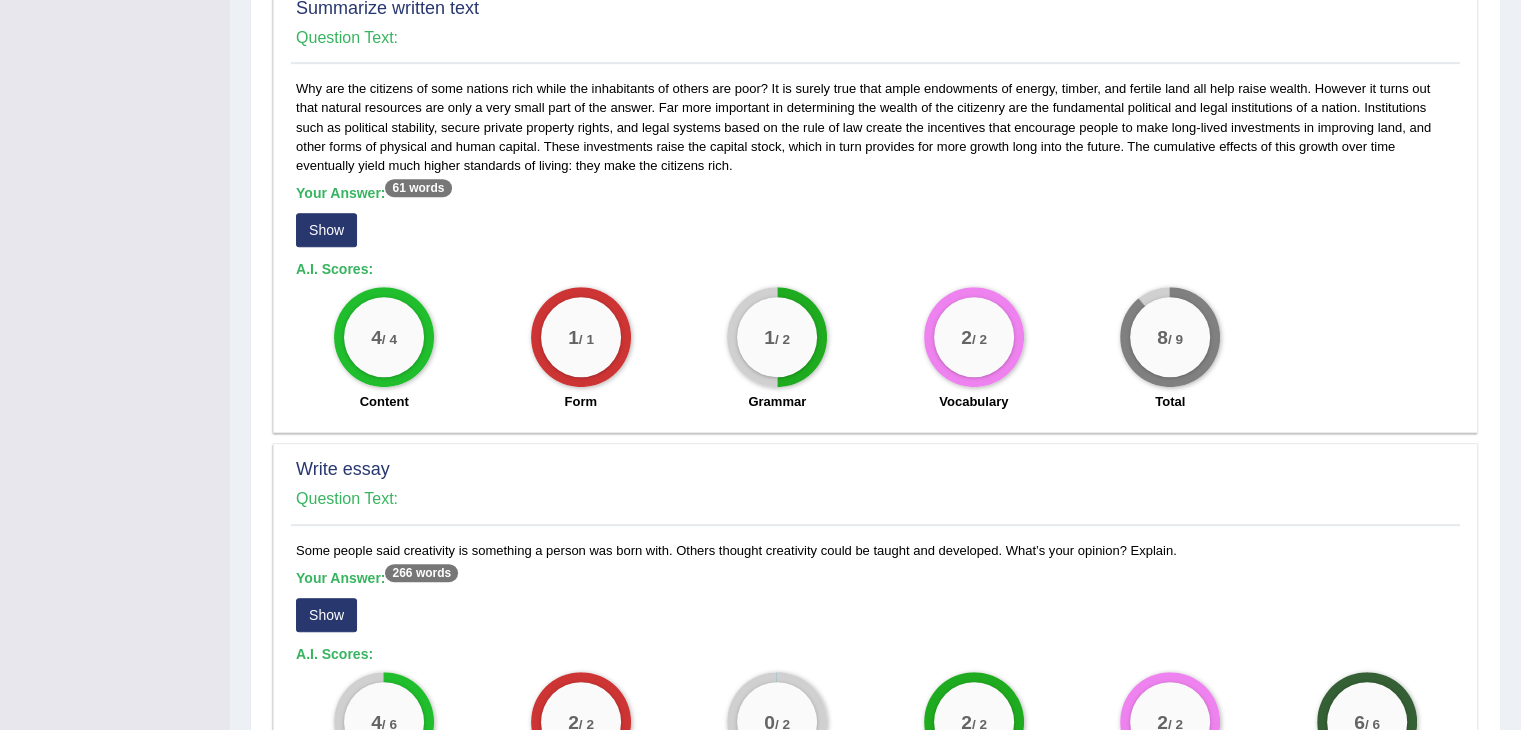 scroll, scrollTop: 976, scrollLeft: 0, axis: vertical 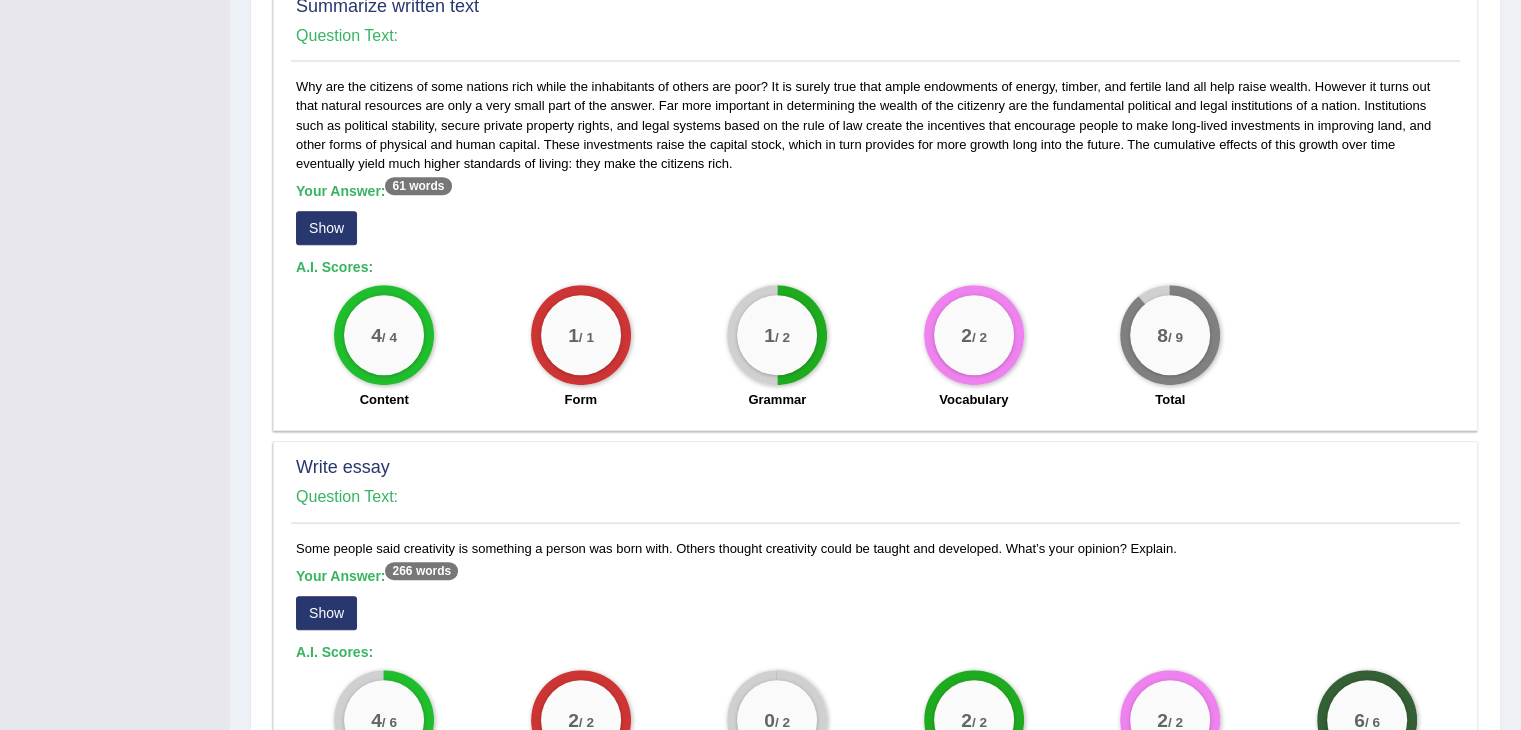 click on "Show" at bounding box center [326, 228] 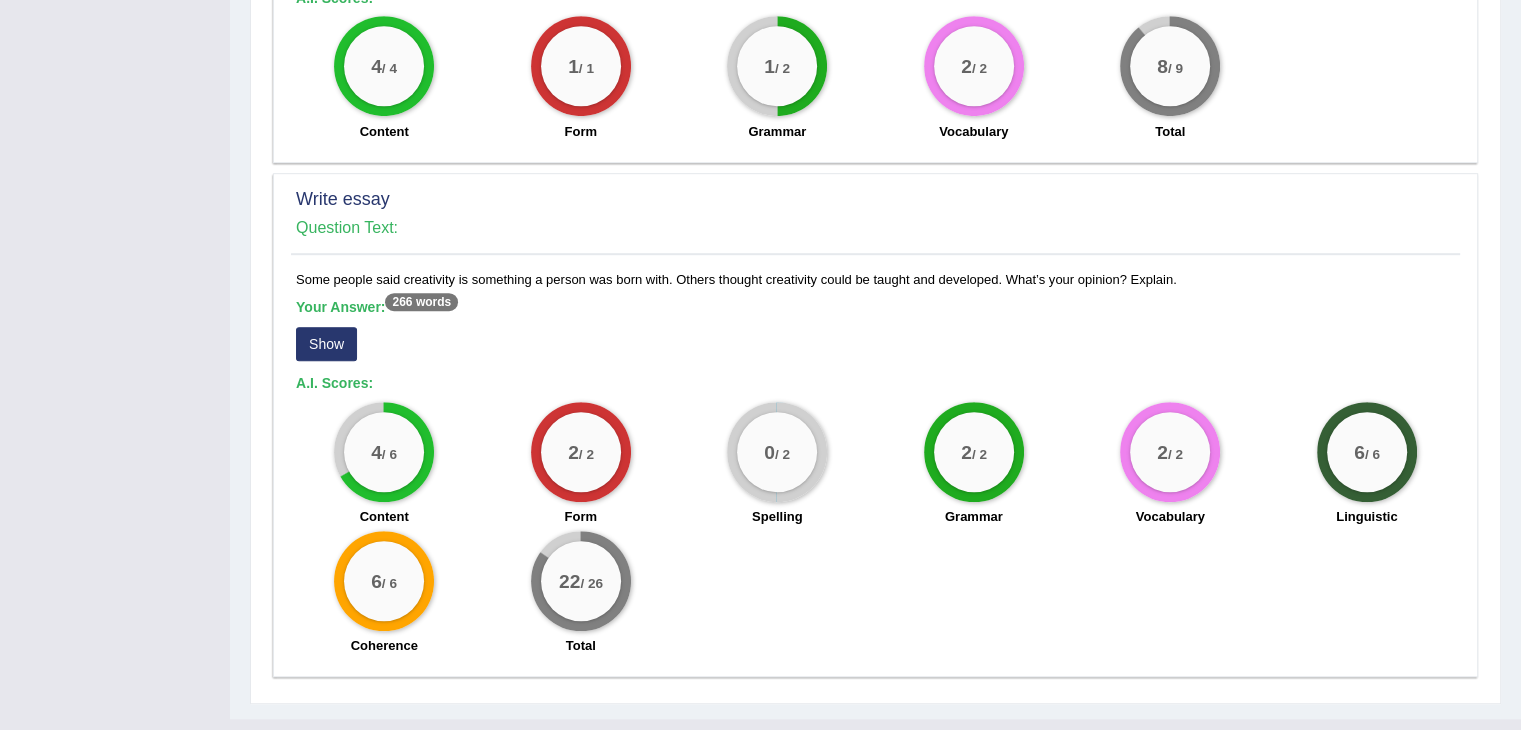 scroll, scrollTop: 1261, scrollLeft: 0, axis: vertical 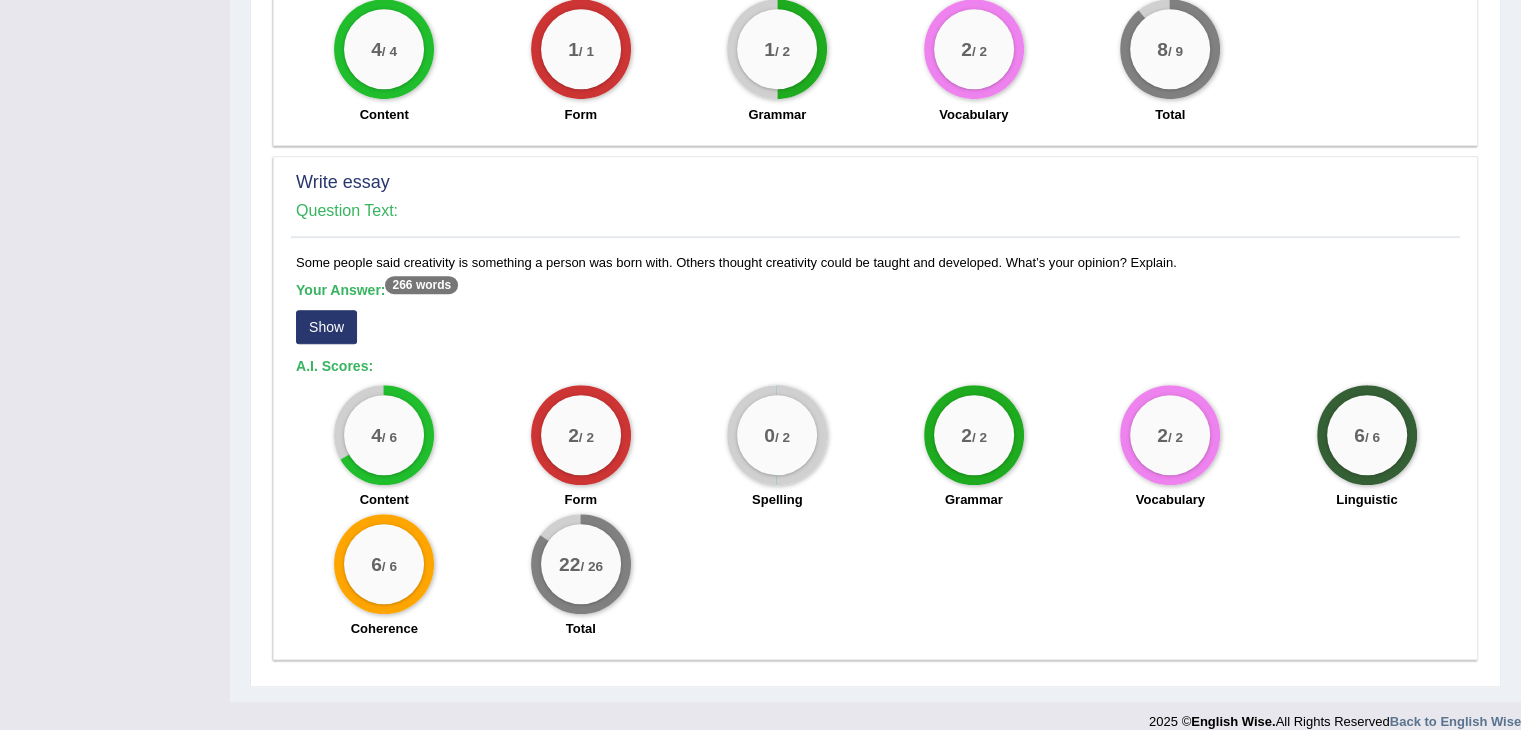 click on "Show" at bounding box center [326, 327] 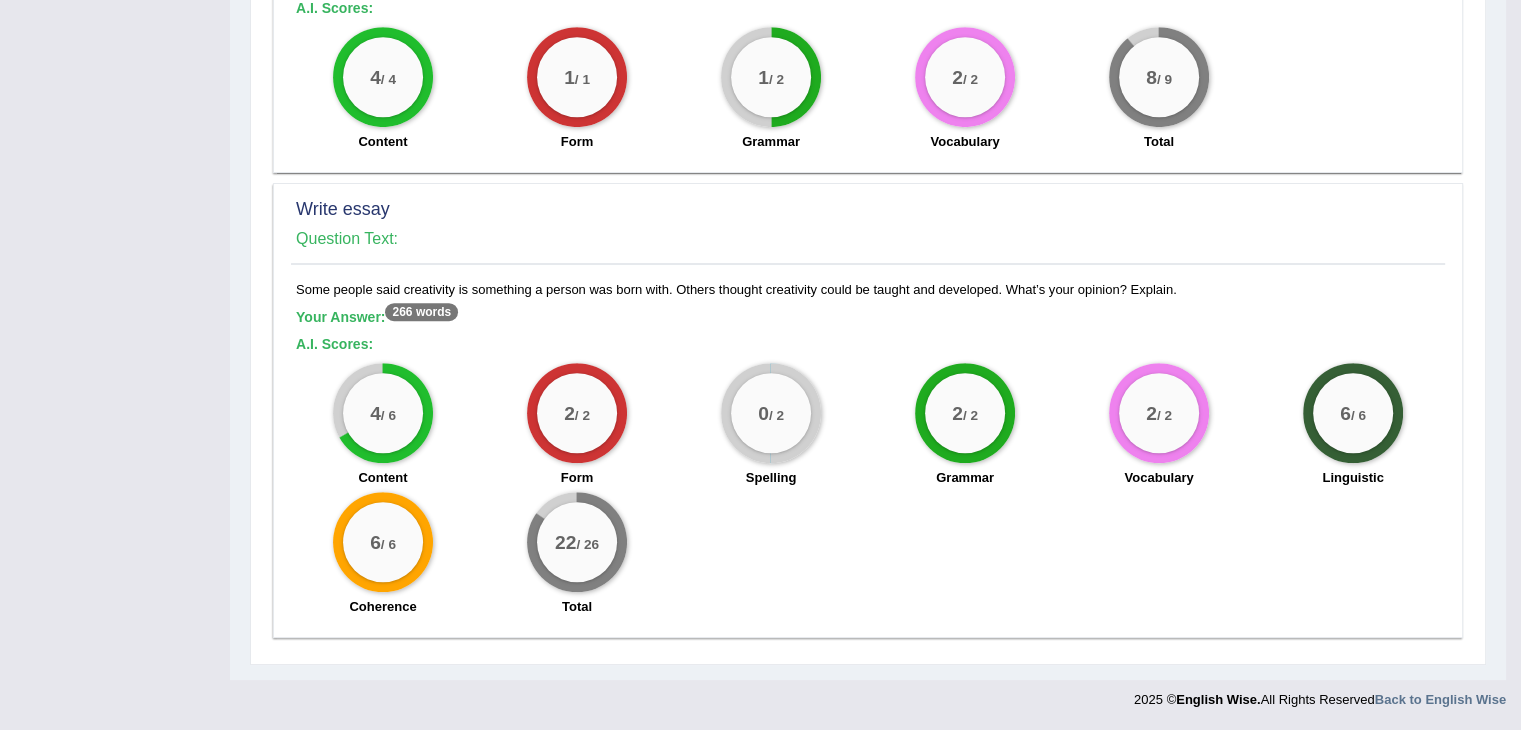 scroll, scrollTop: 1212, scrollLeft: 0, axis: vertical 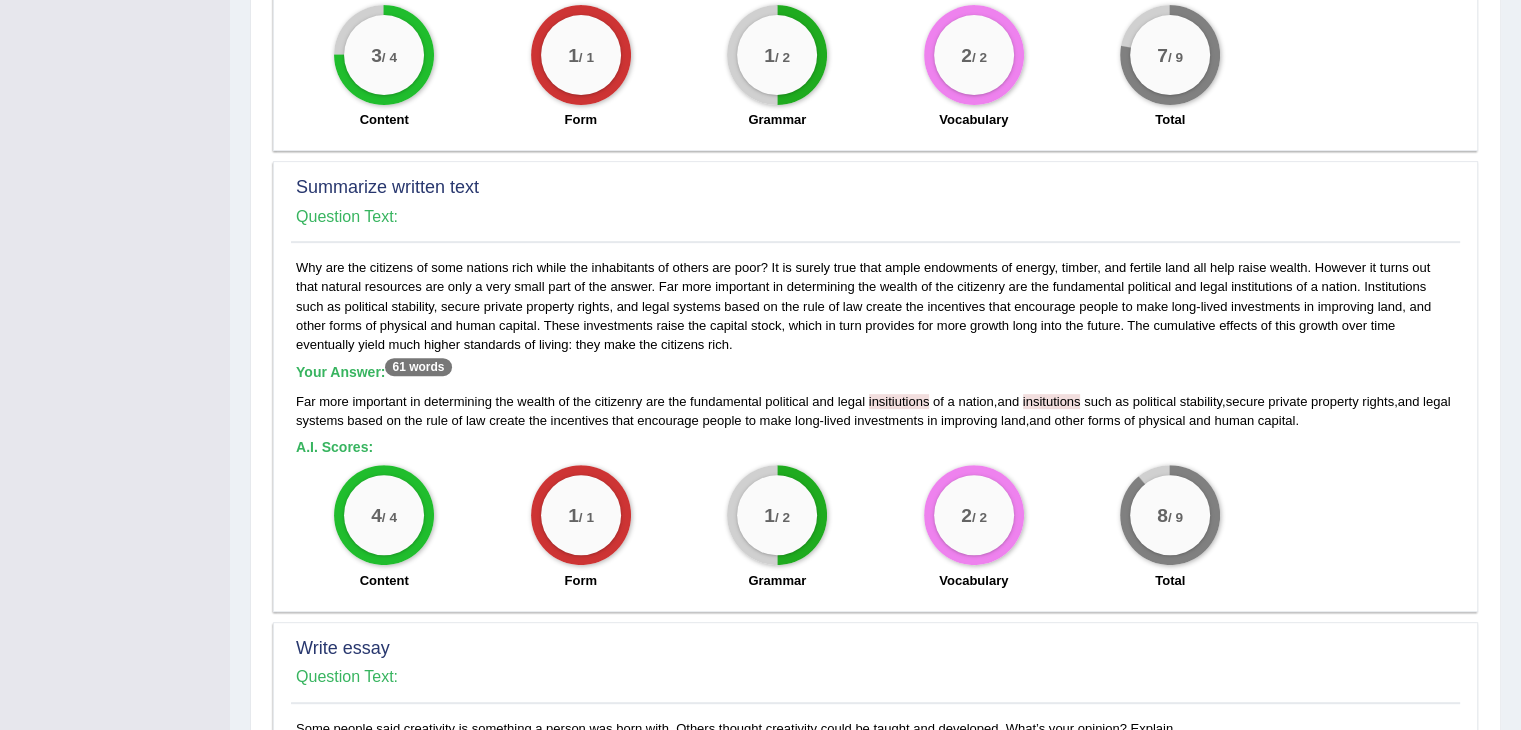click on "Summarize written text
Question Text:" at bounding box center (875, 207) 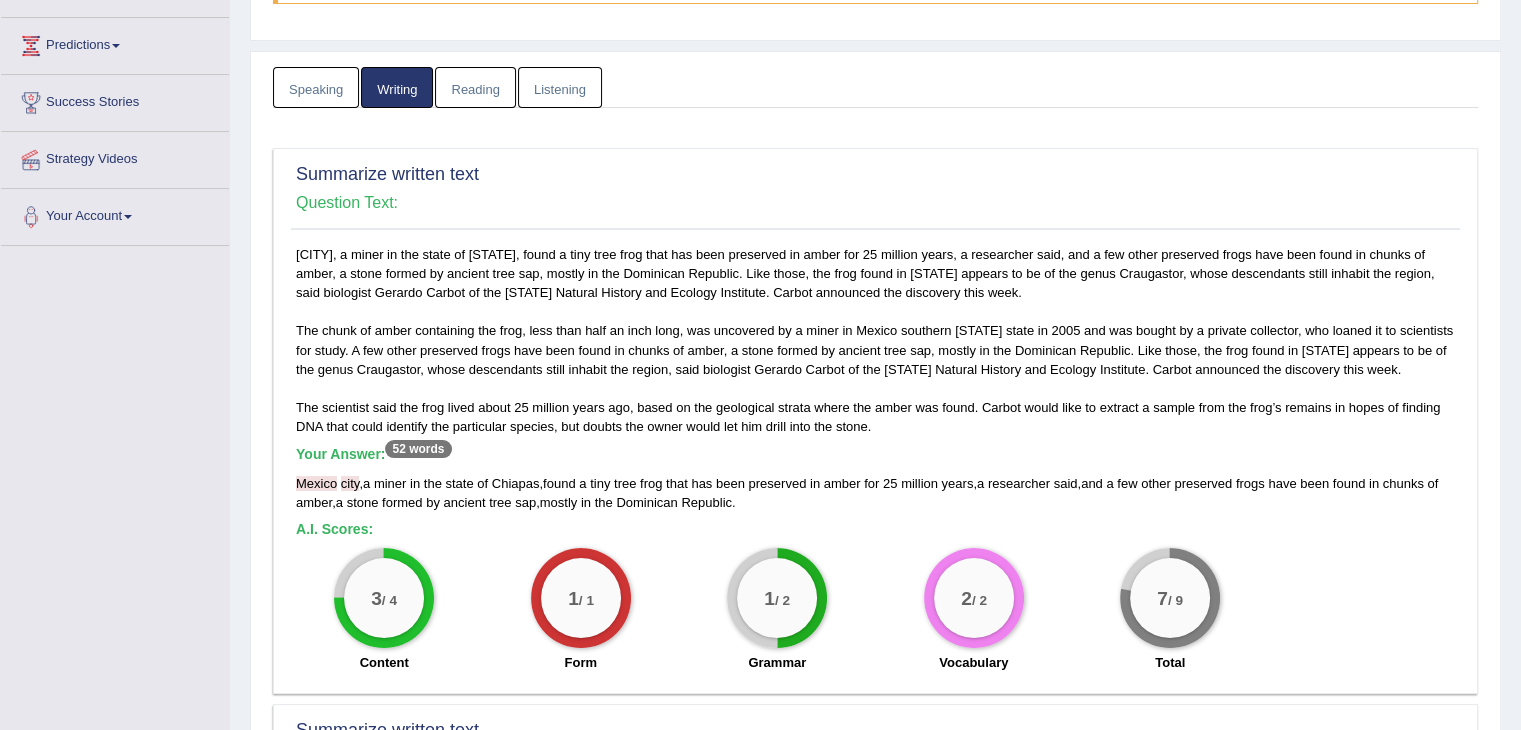 scroll, scrollTop: 221, scrollLeft: 0, axis: vertical 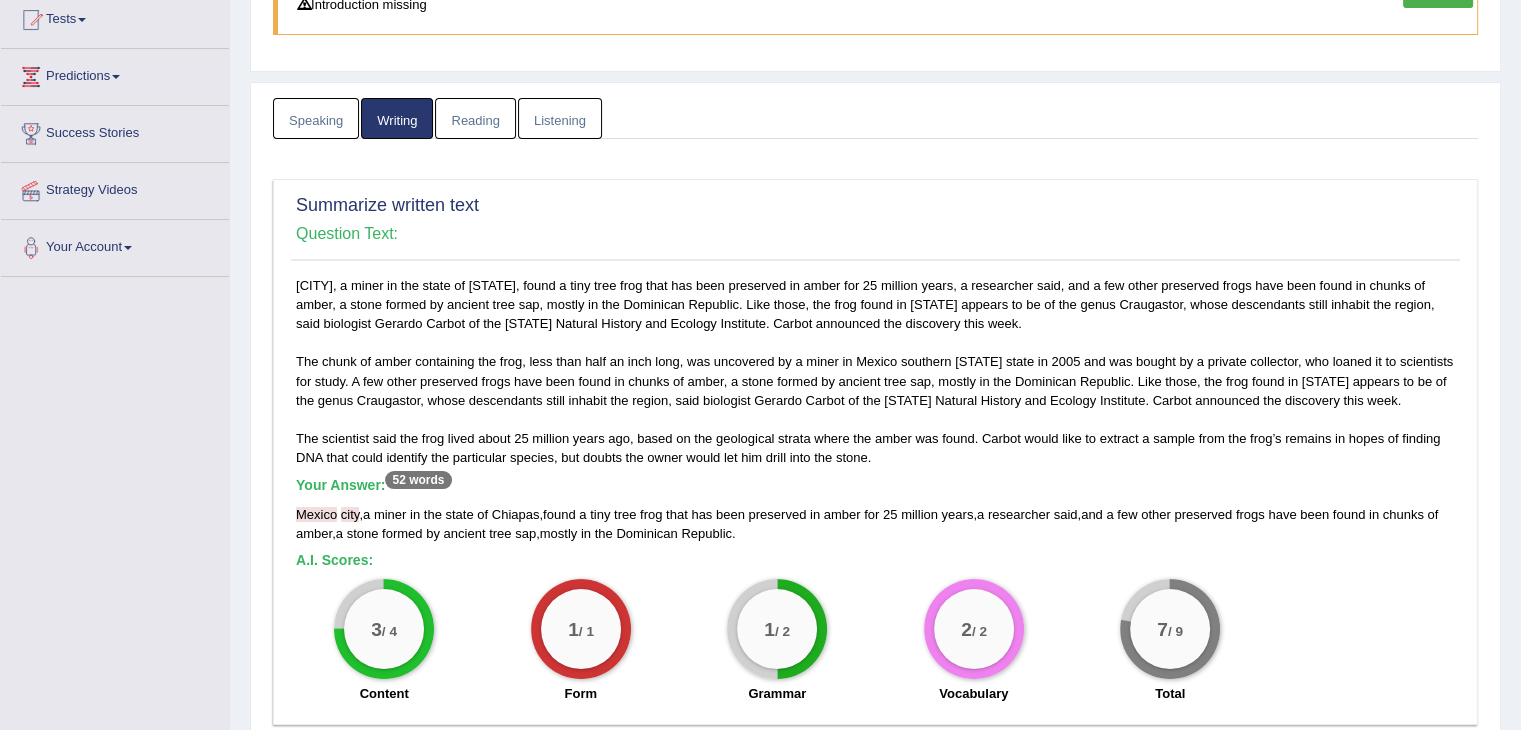 click on "Reading" at bounding box center [475, 118] 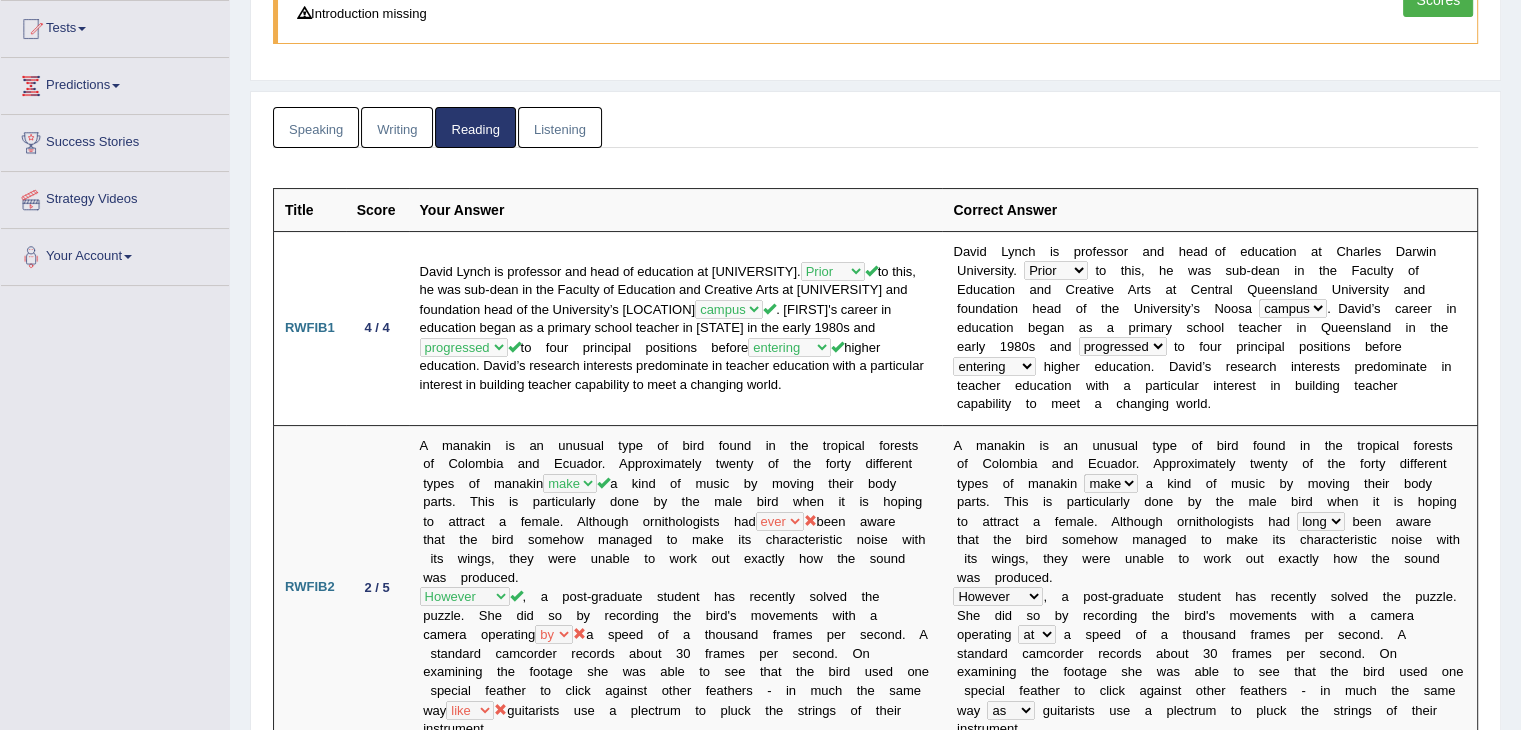 scroll, scrollTop: 0, scrollLeft: 0, axis: both 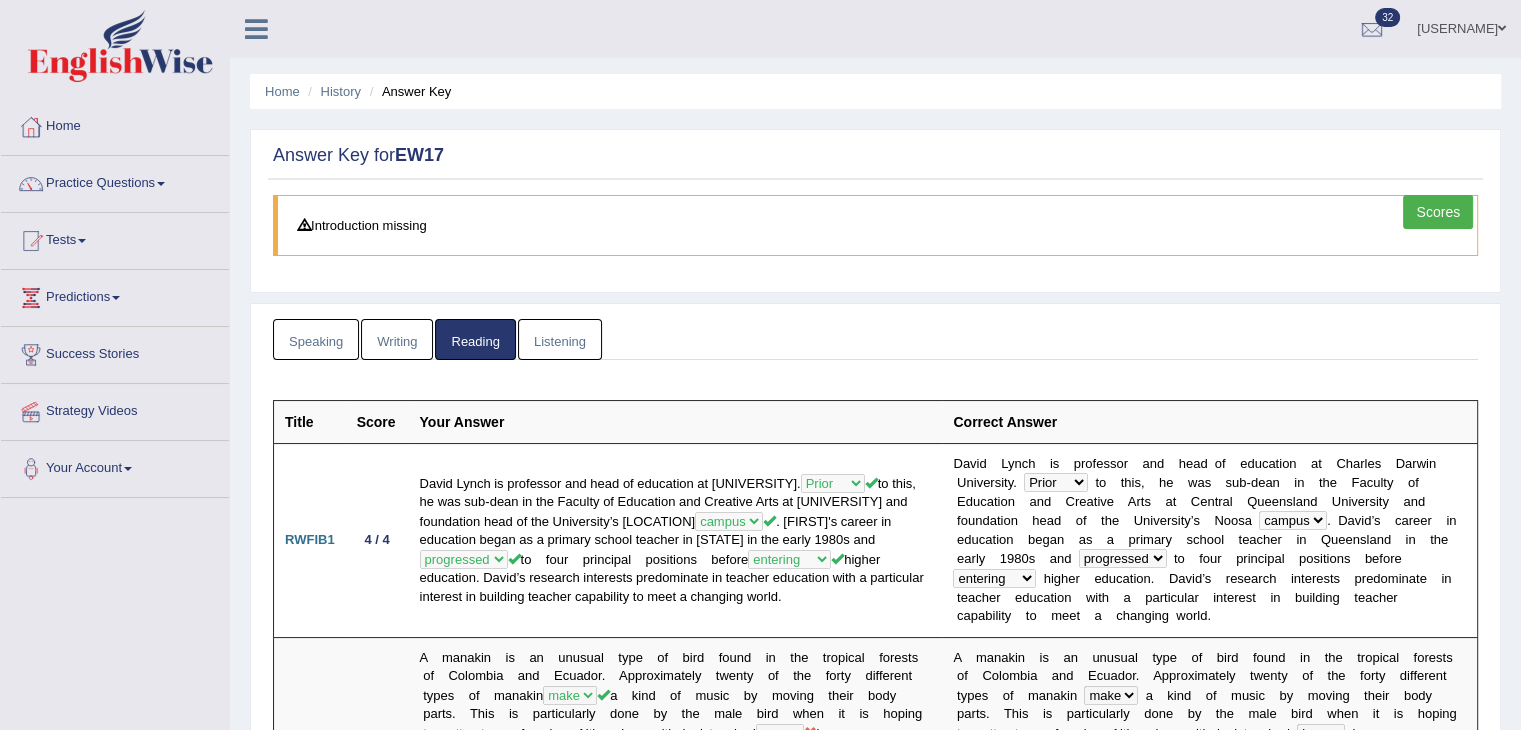 click on "Listening" at bounding box center [560, 339] 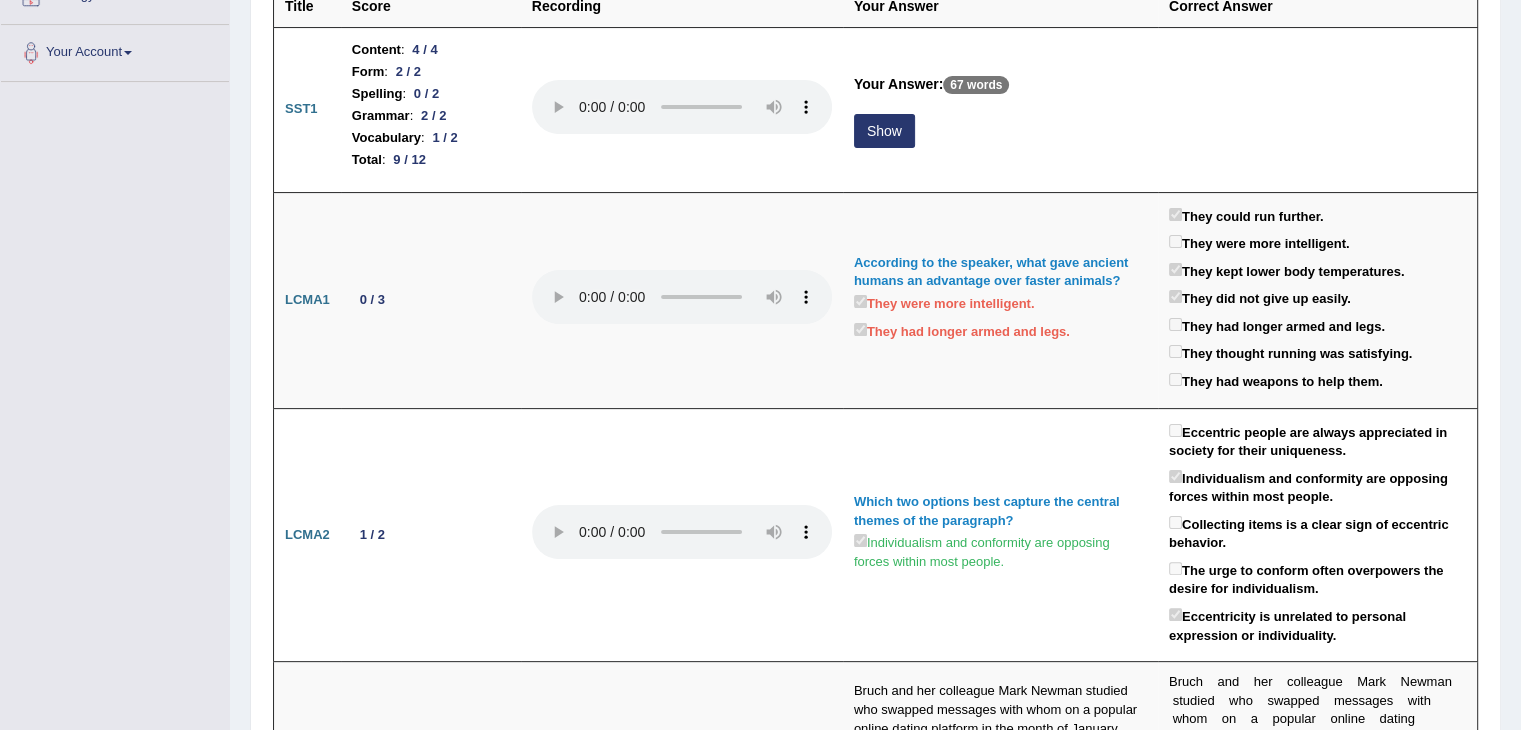 scroll, scrollTop: 416, scrollLeft: 0, axis: vertical 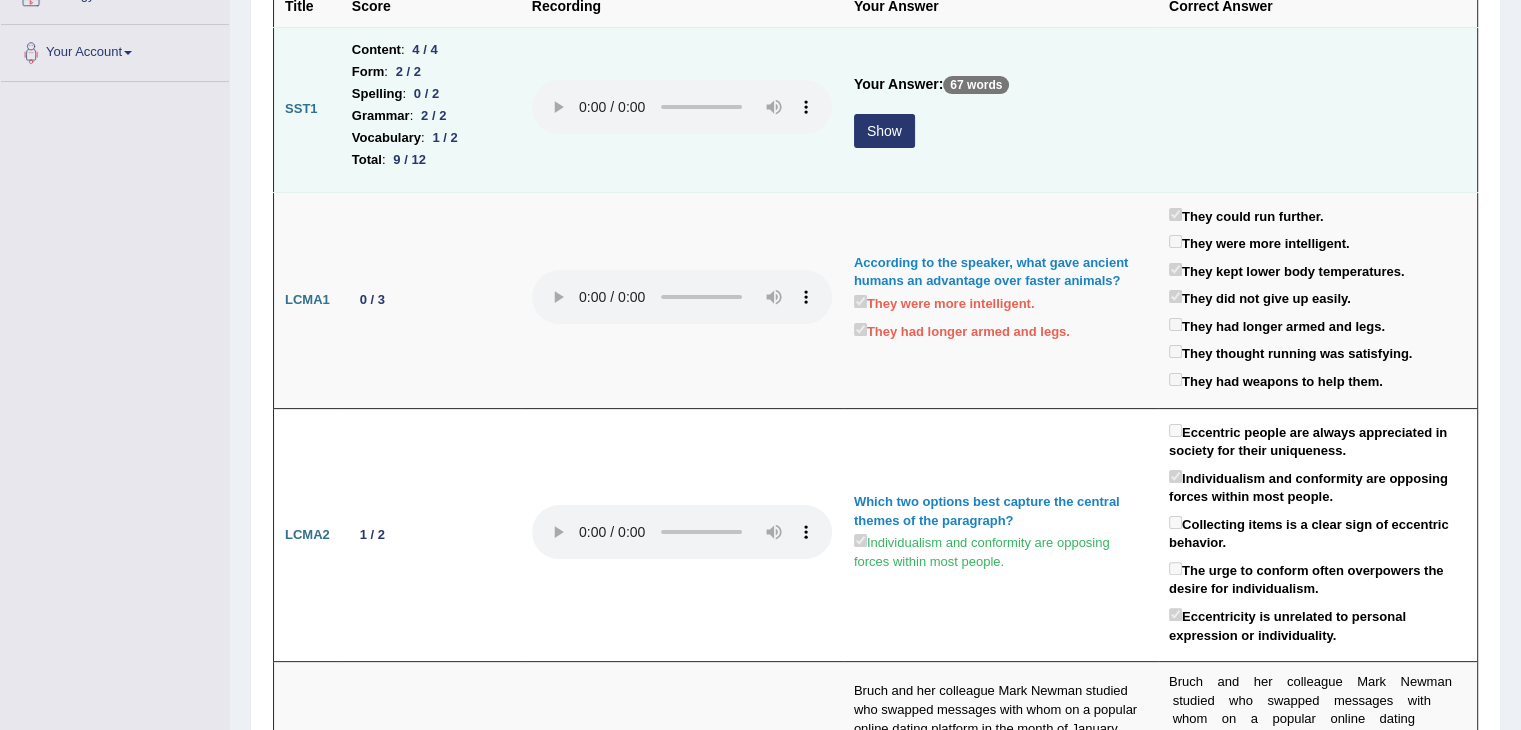 click on "Show" at bounding box center (884, 131) 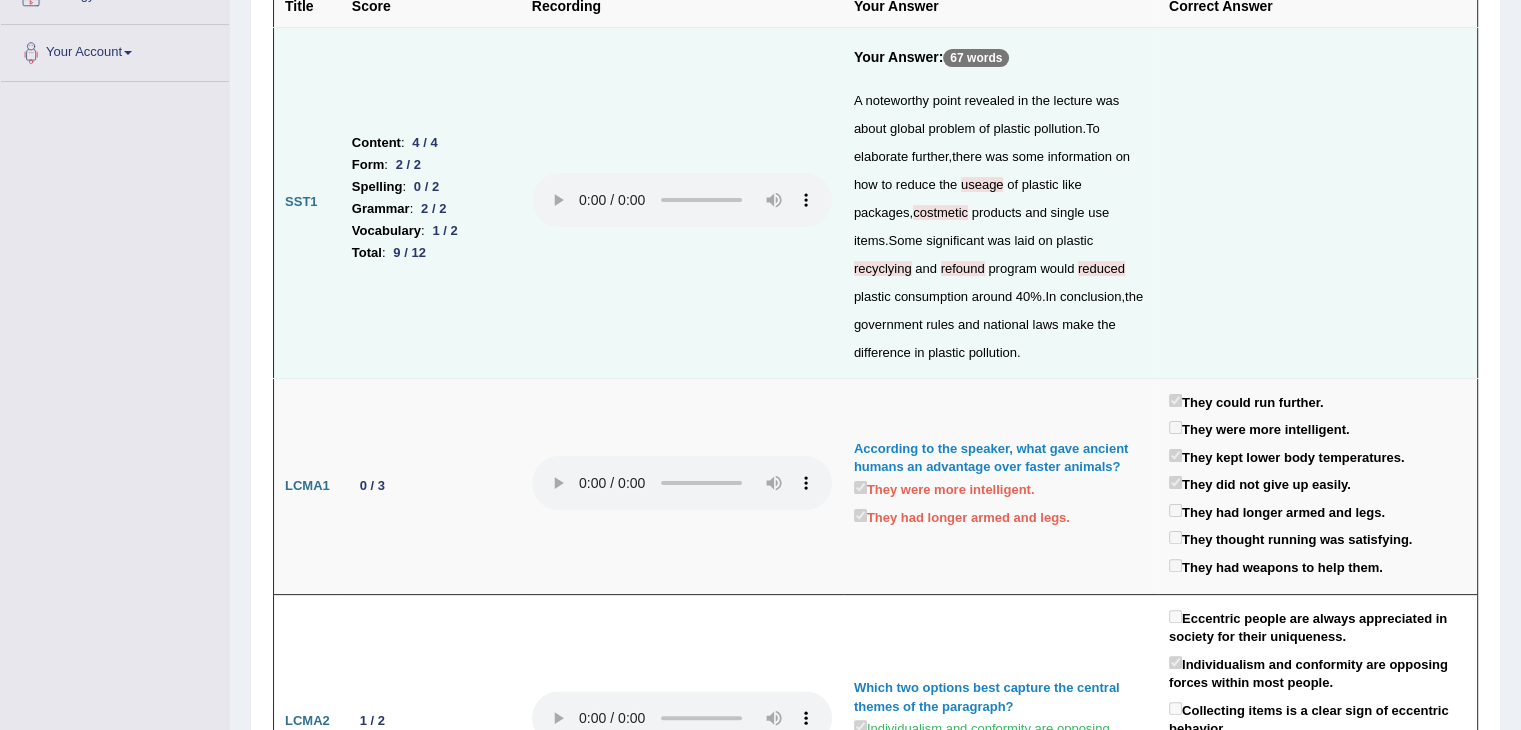 click on "useage" at bounding box center [982, 184] 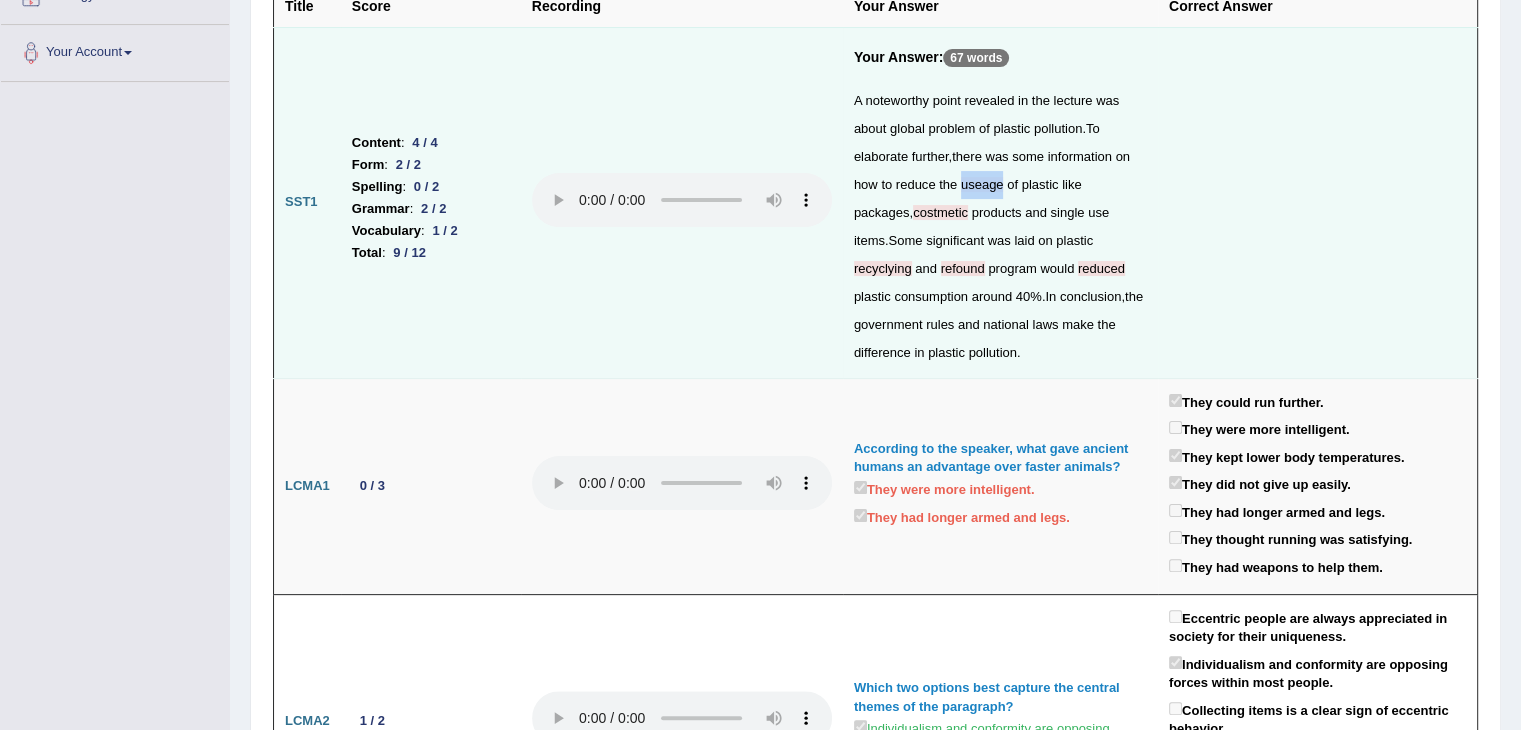 click on "useage" at bounding box center (982, 184) 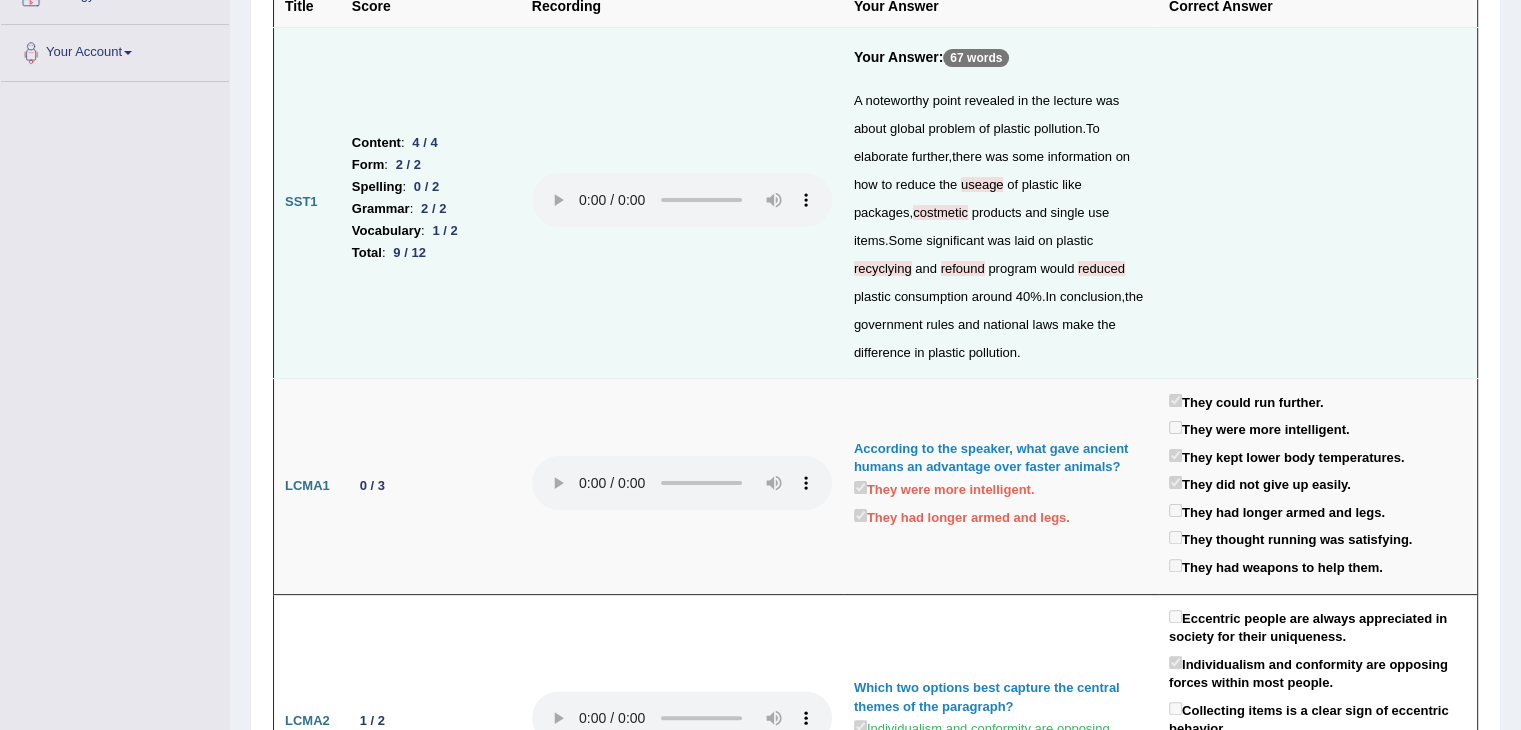 click on "the" at bounding box center [948, 184] 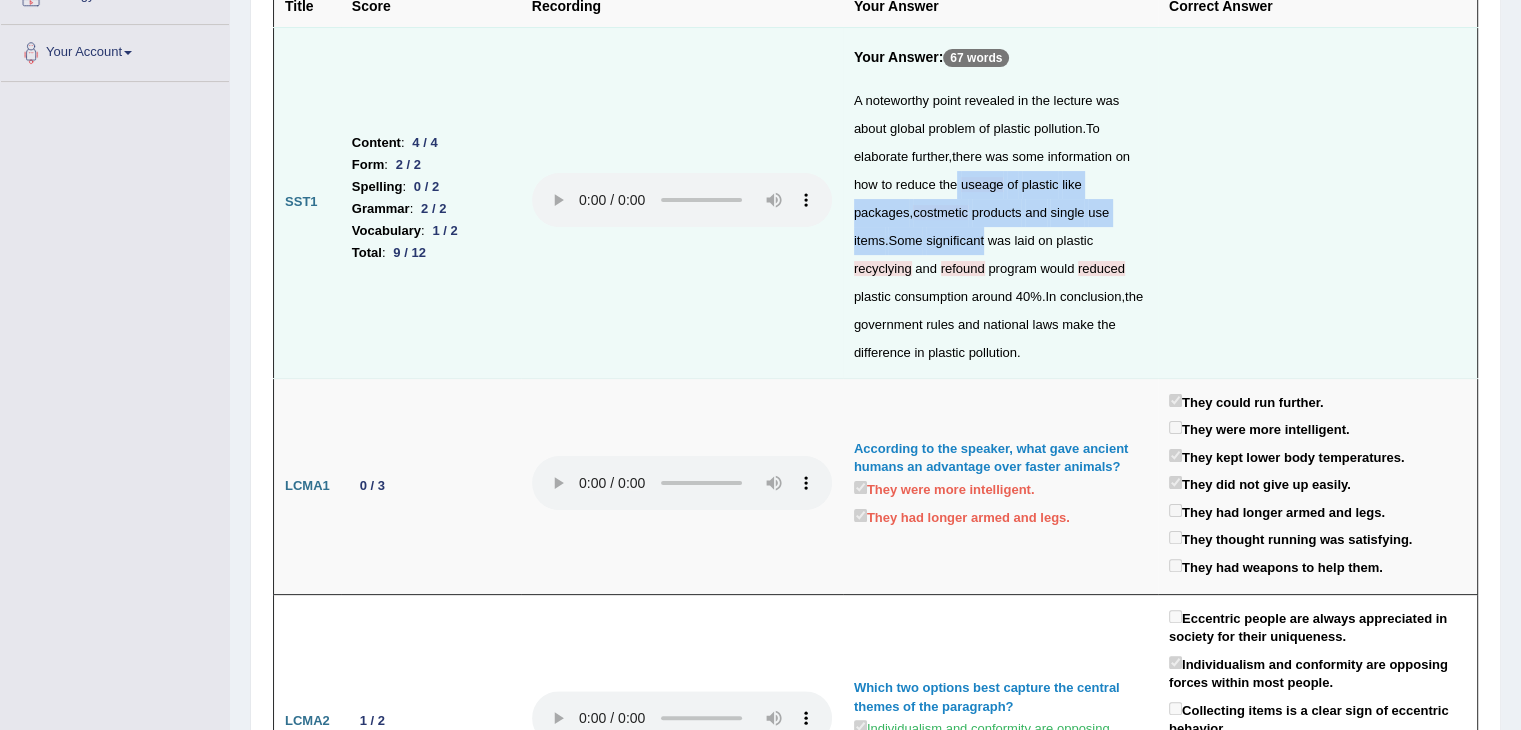 drag, startPoint x: 953, startPoint y: 177, endPoint x: 884, endPoint y: 241, distance: 94.11163 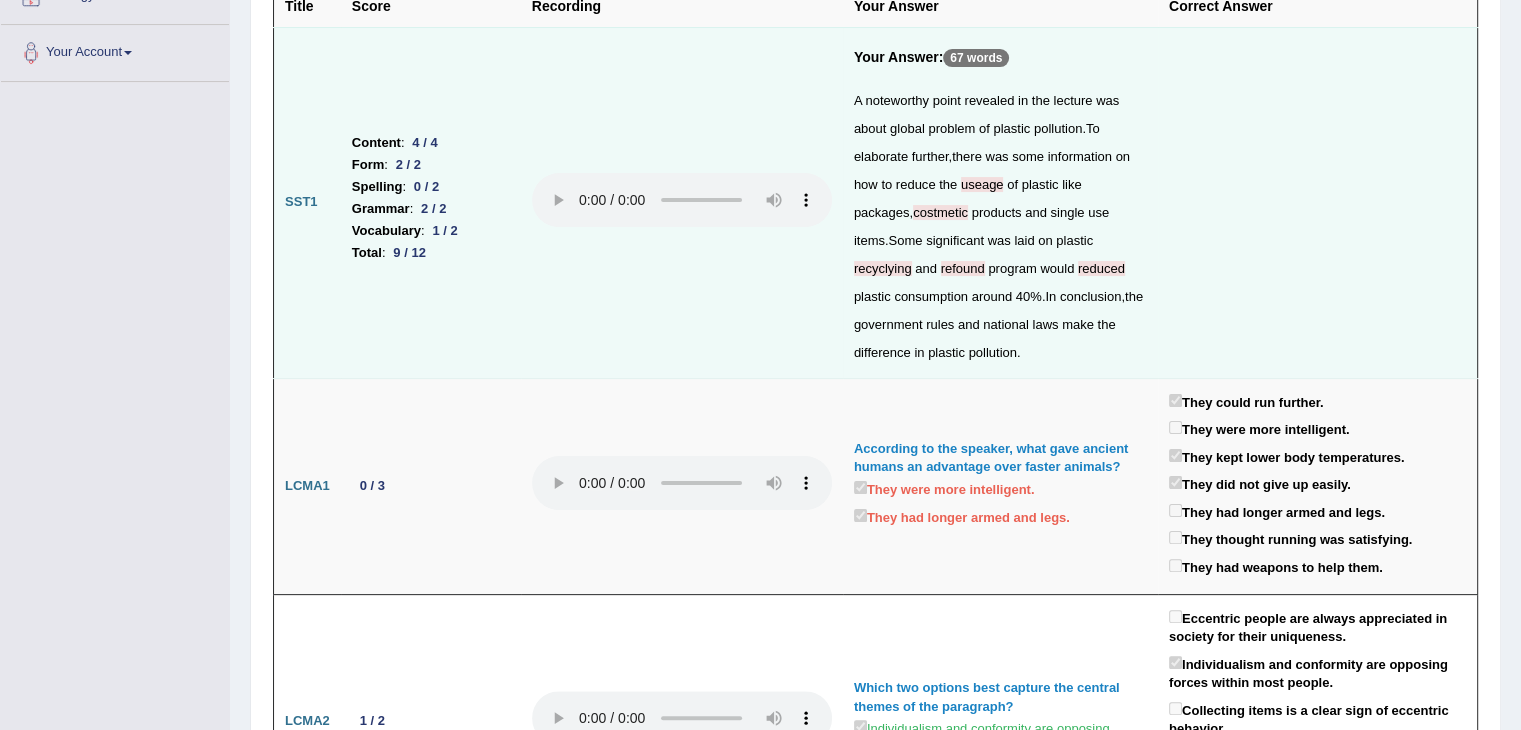 click at bounding box center [682, 202] 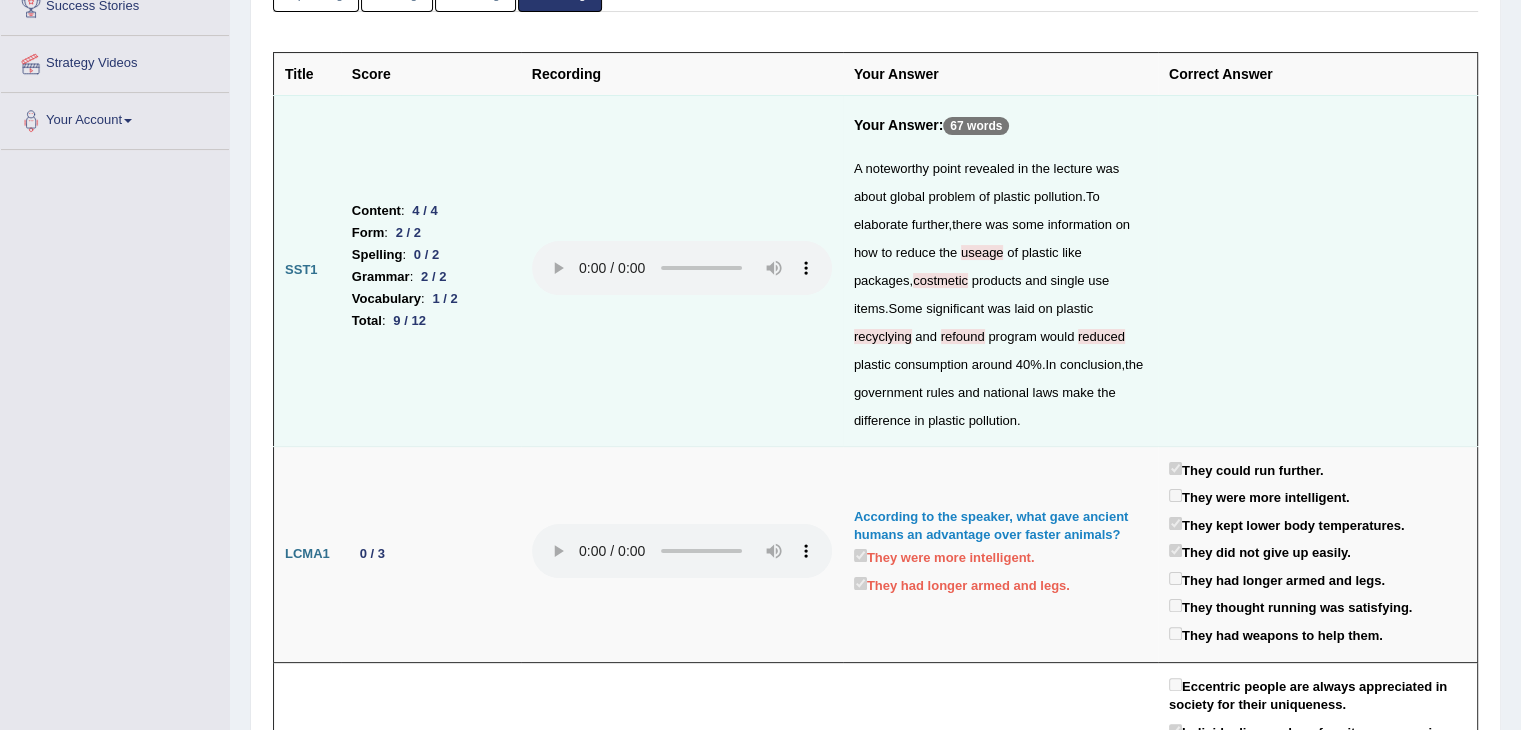 scroll, scrollTop: 0, scrollLeft: 0, axis: both 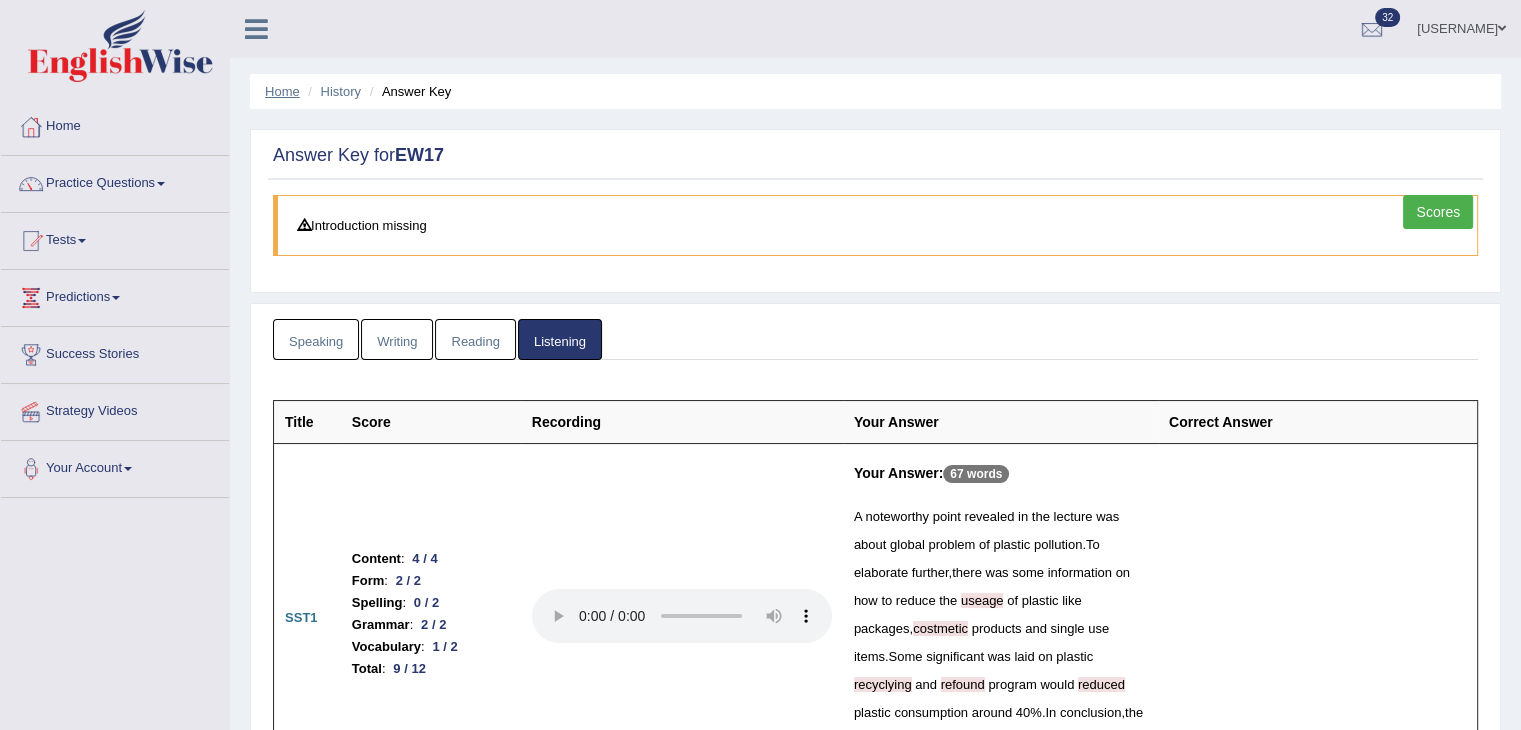 click on "Home" at bounding box center [282, 91] 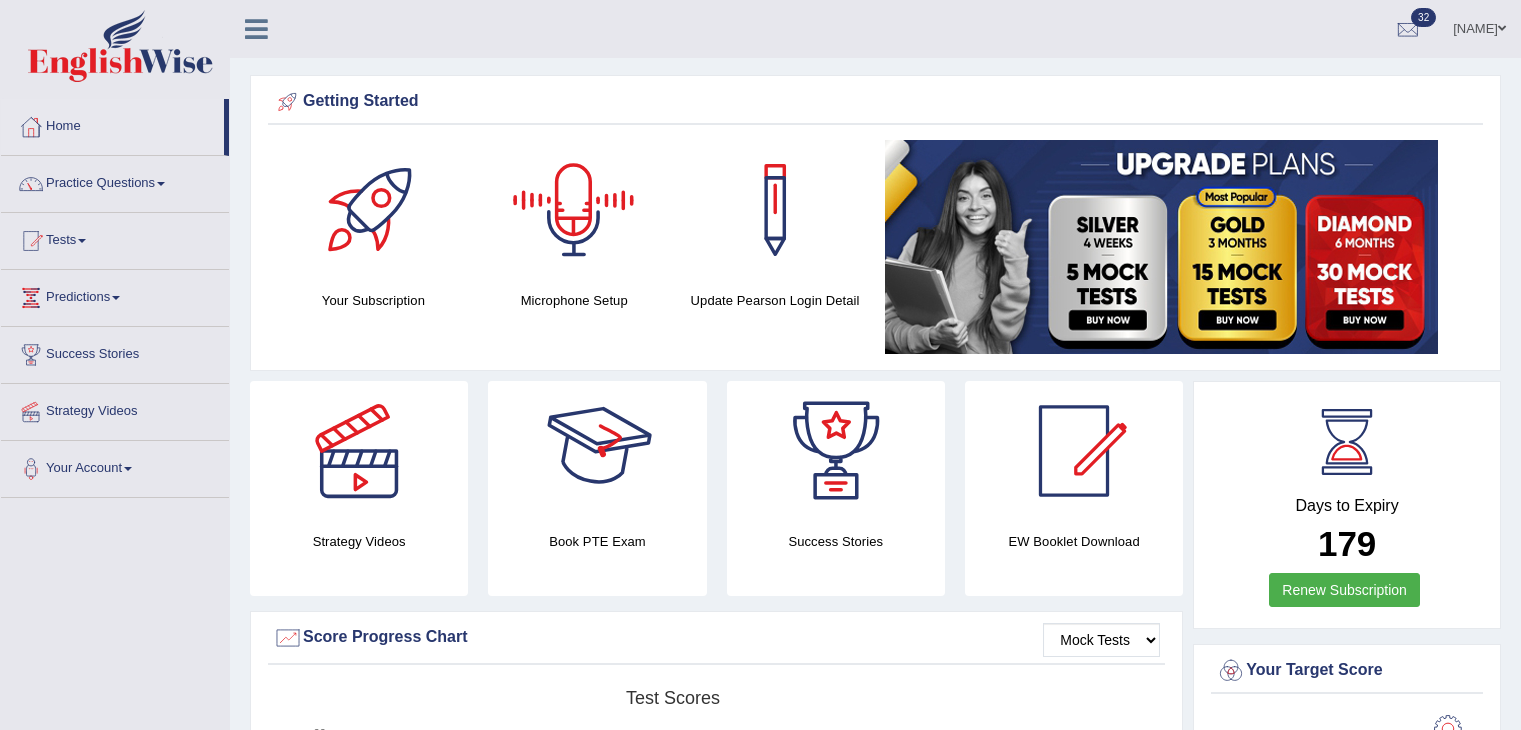 scroll, scrollTop: 424, scrollLeft: 0, axis: vertical 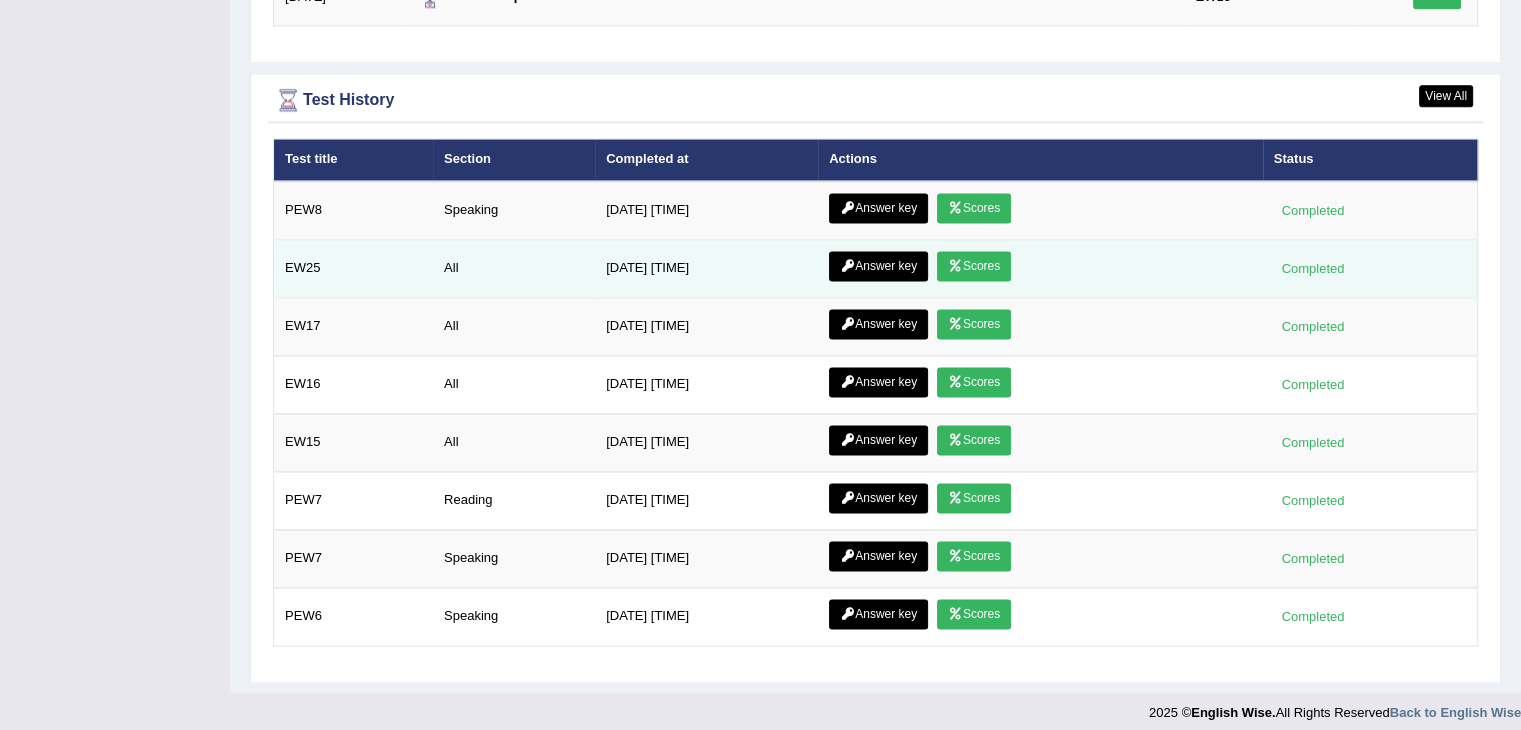 click on "Scores" at bounding box center [974, 266] 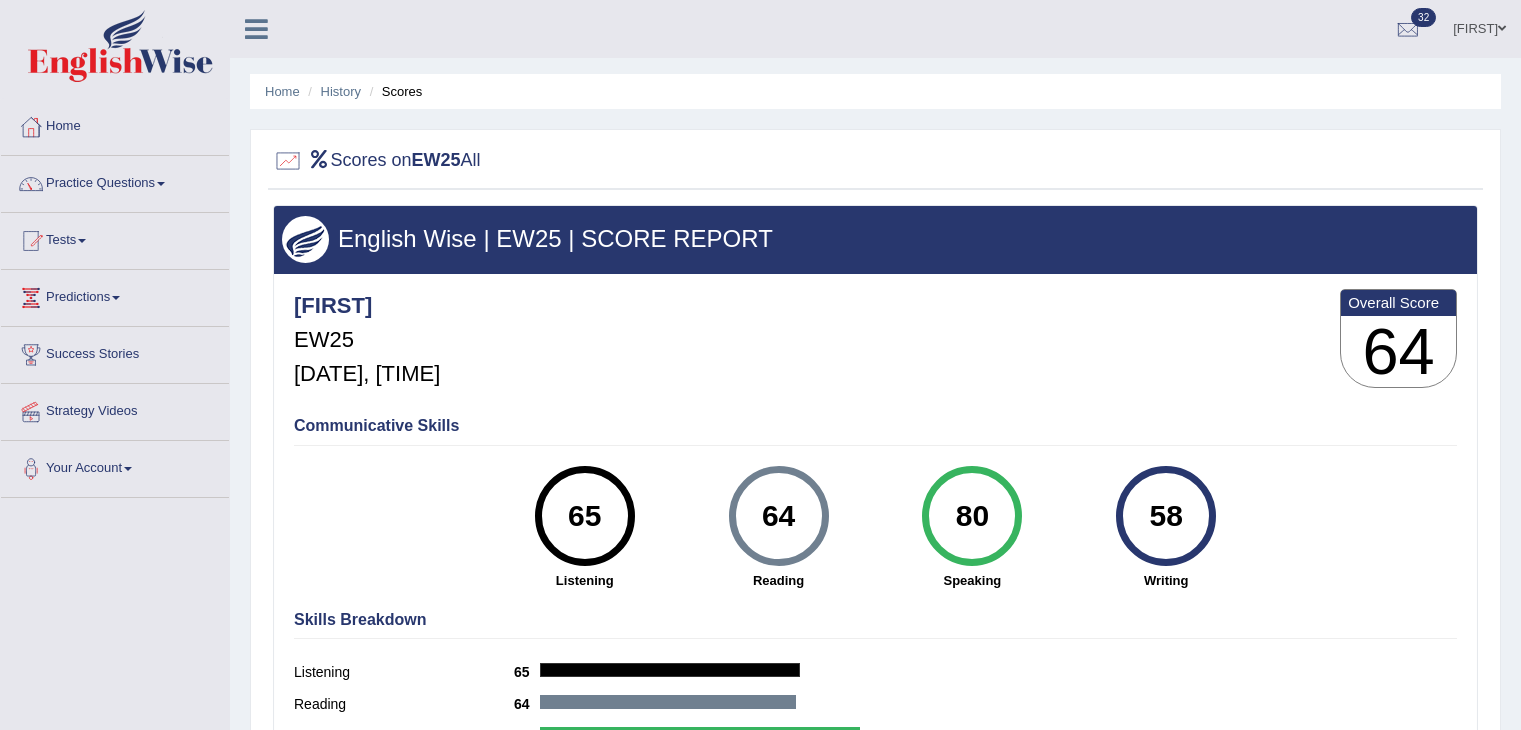 scroll, scrollTop: 0, scrollLeft: 0, axis: both 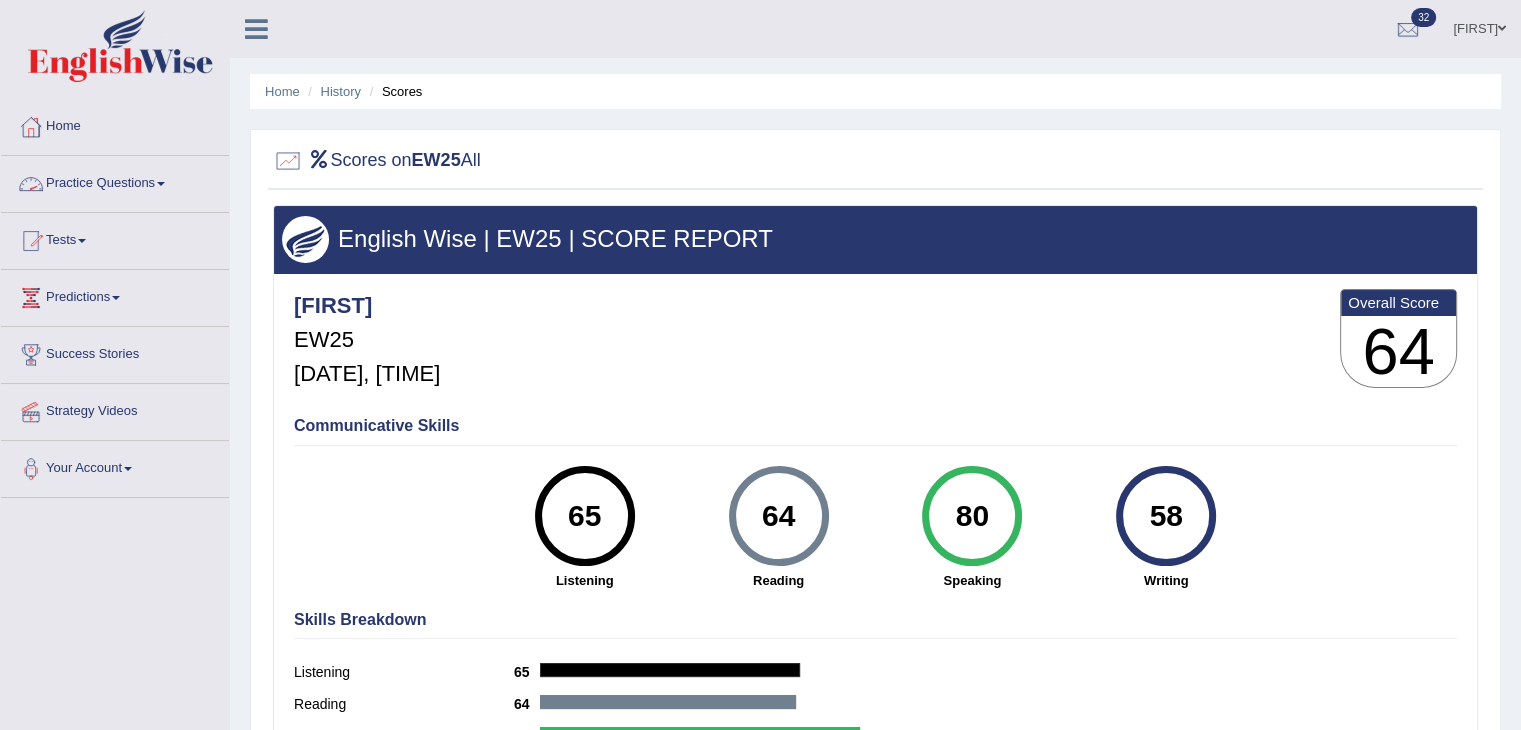 click on "Practice Questions" at bounding box center (115, 181) 